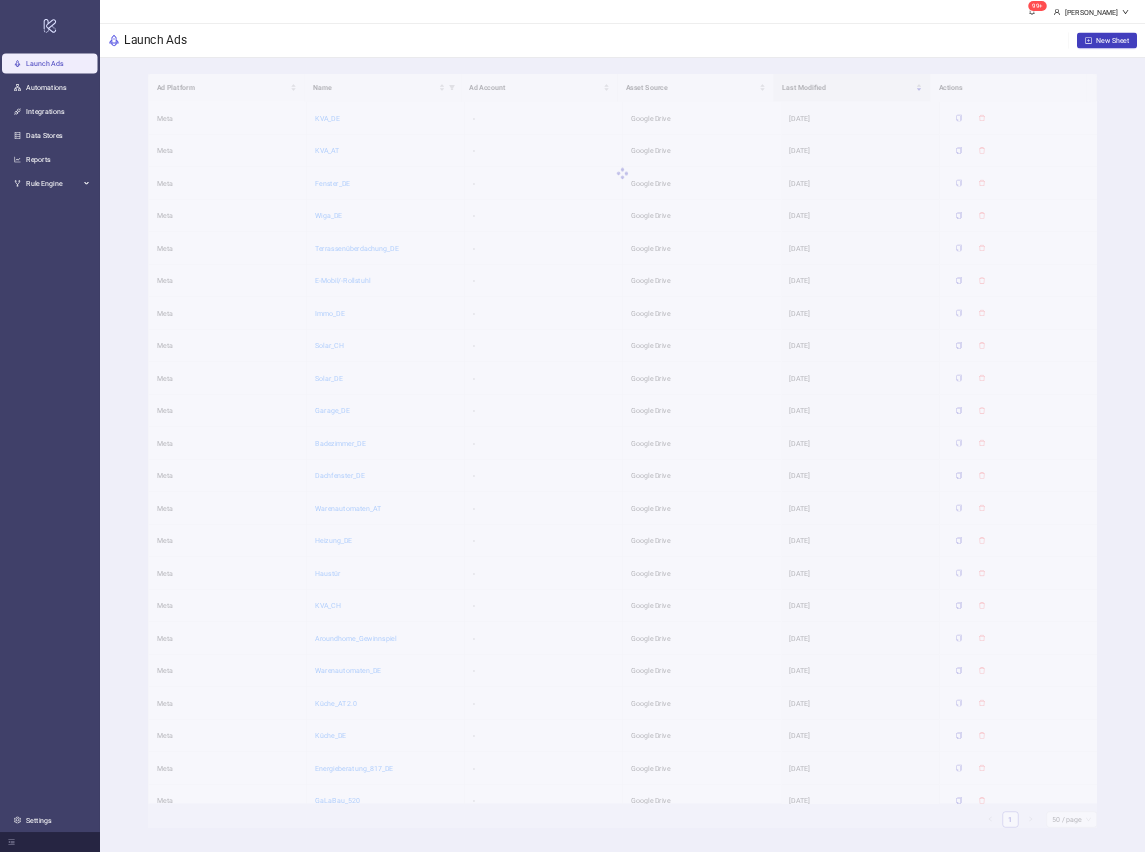 scroll, scrollTop: 0, scrollLeft: 0, axis: both 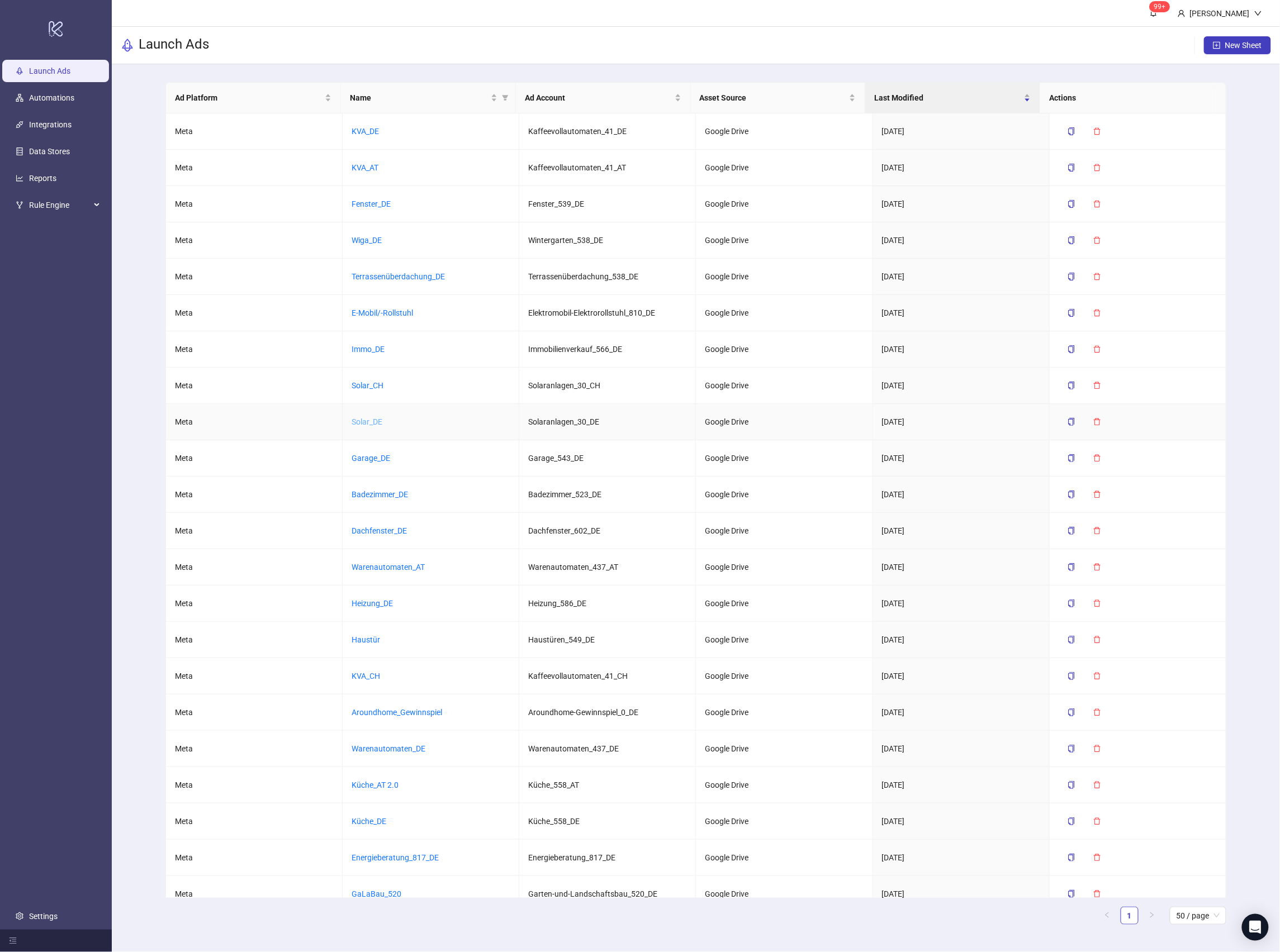 click on "Solar_DE" at bounding box center [367, 422] 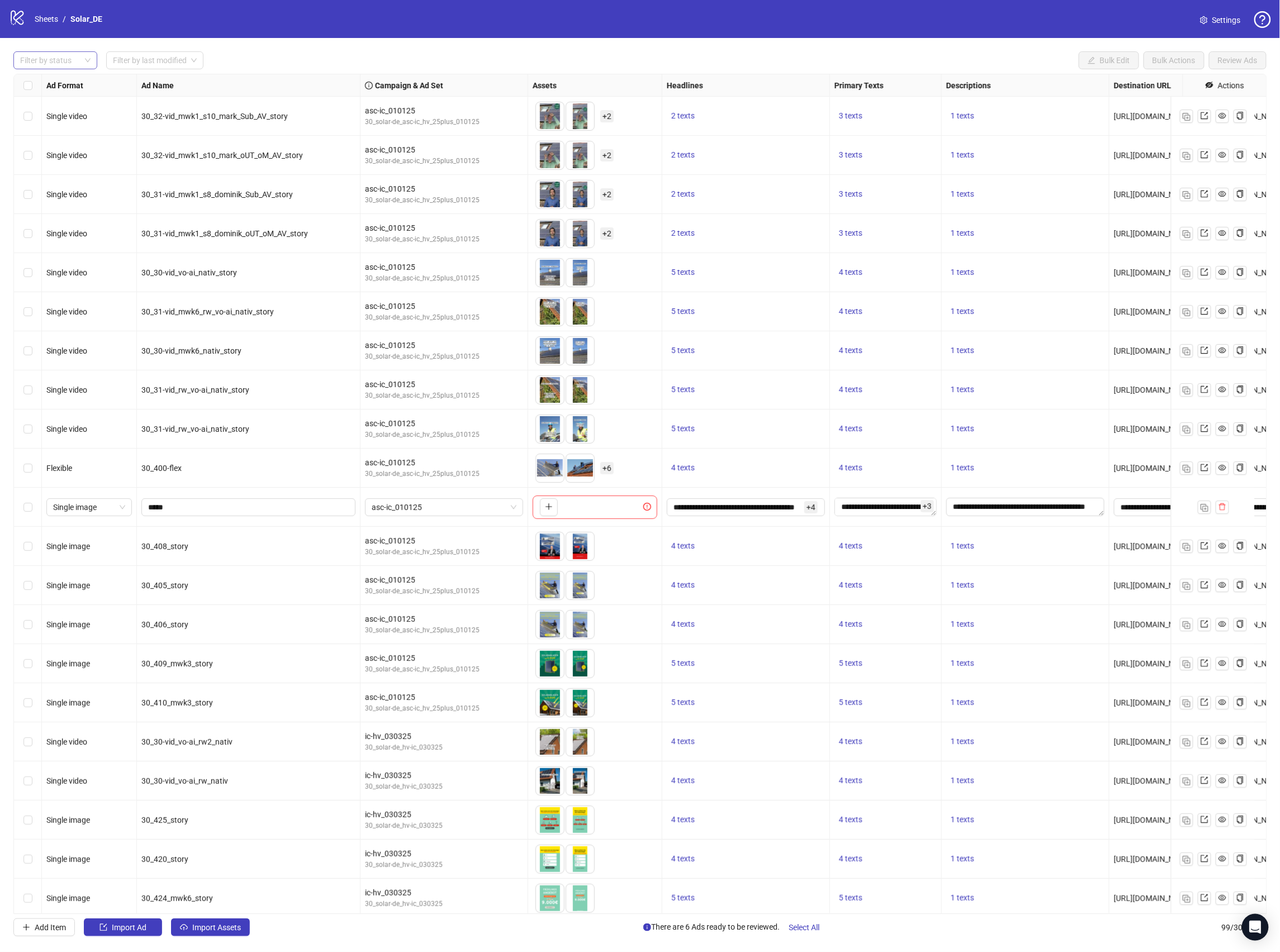 click at bounding box center (49, 60) 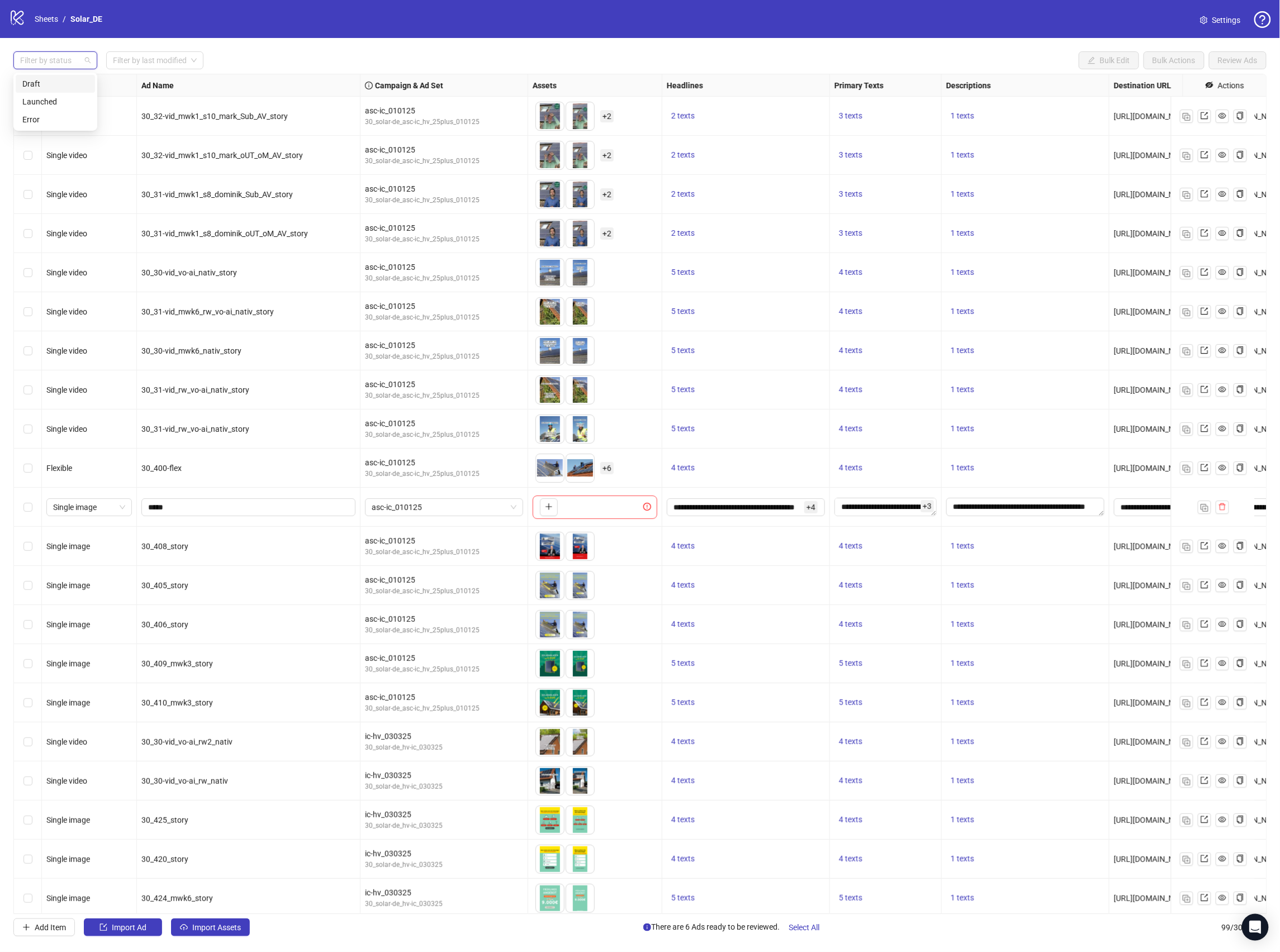 click on "Draft" at bounding box center [55, 84] 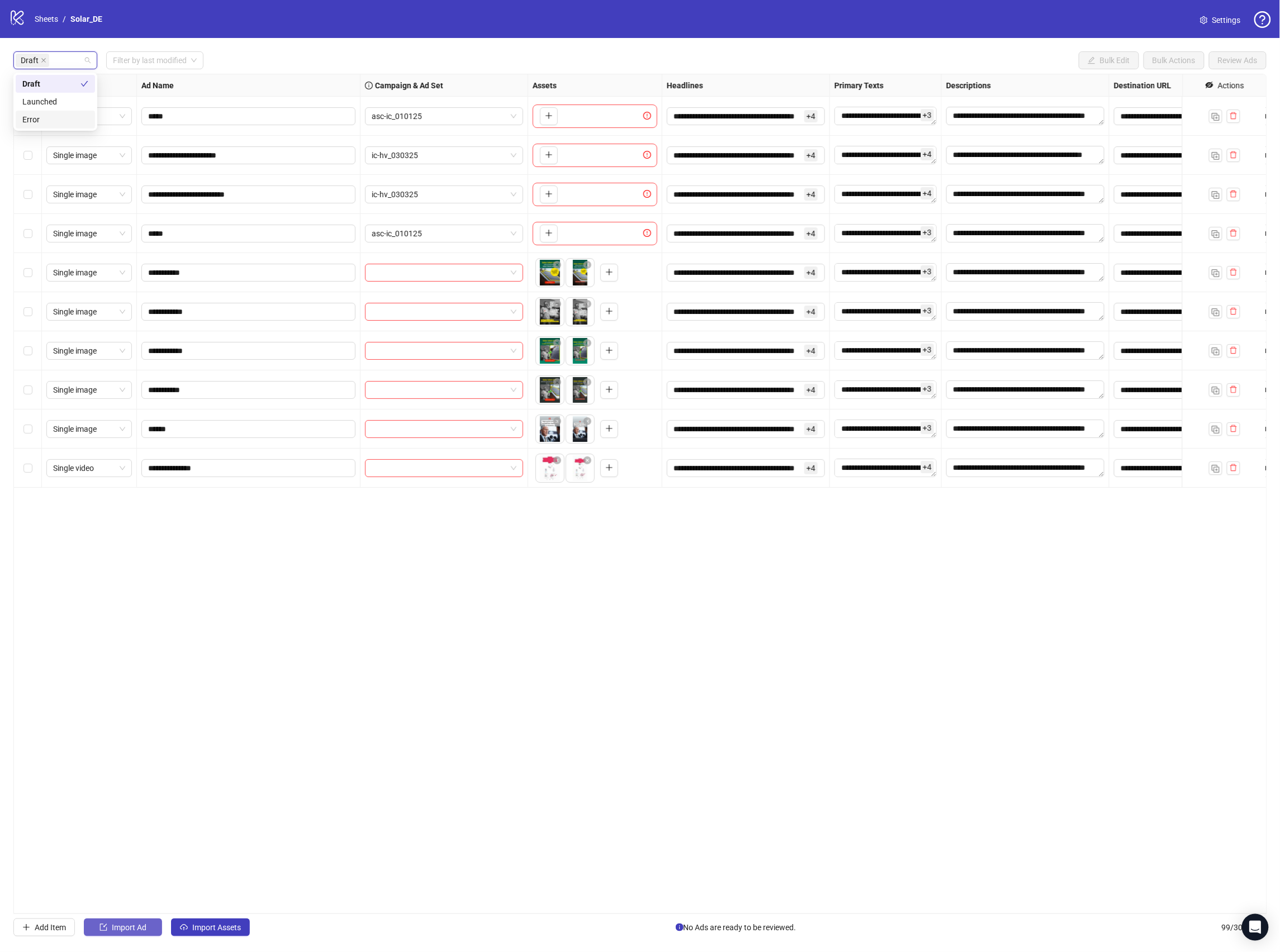 click on "Import Ad" at bounding box center [129, 927] 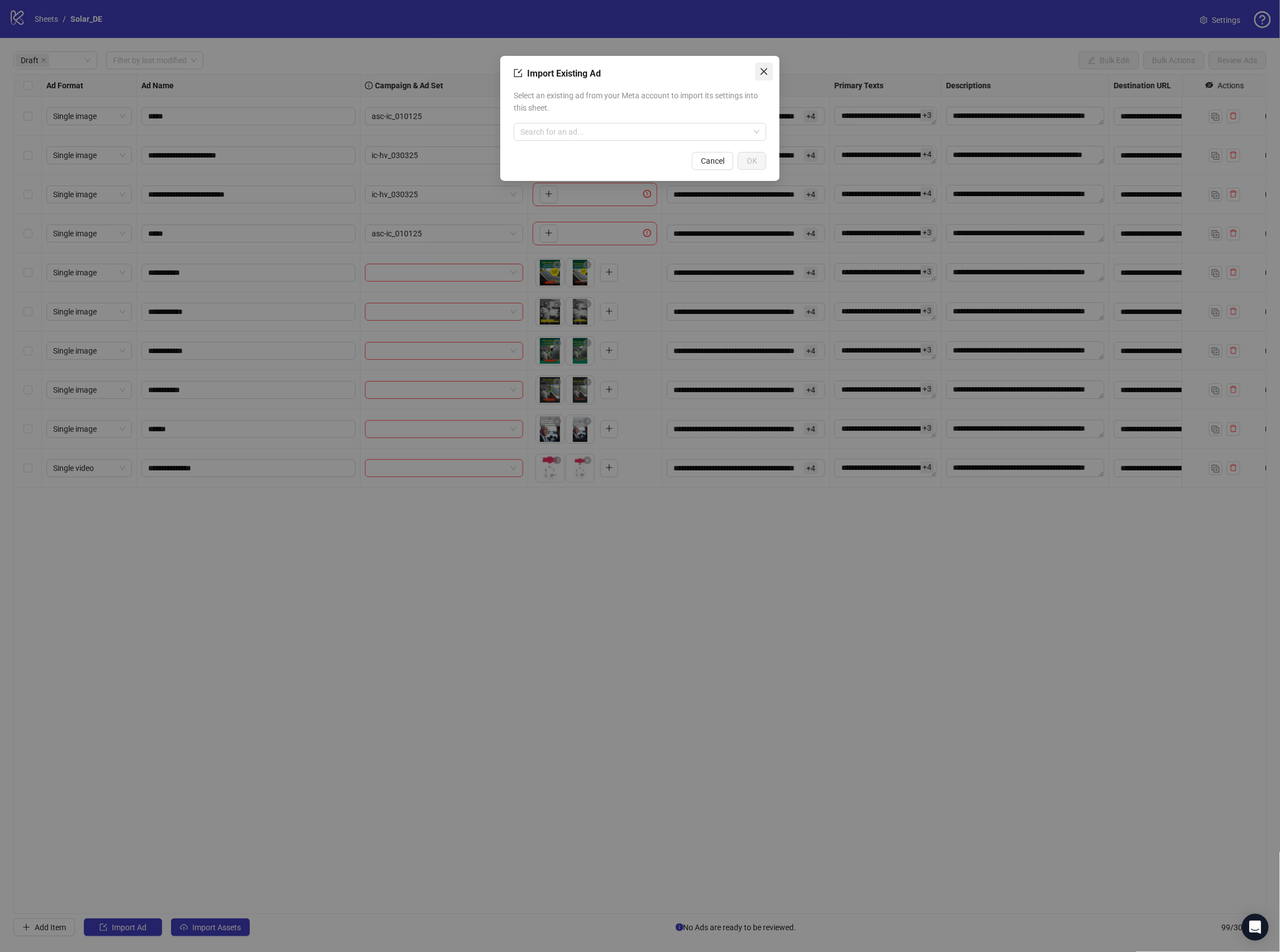 click 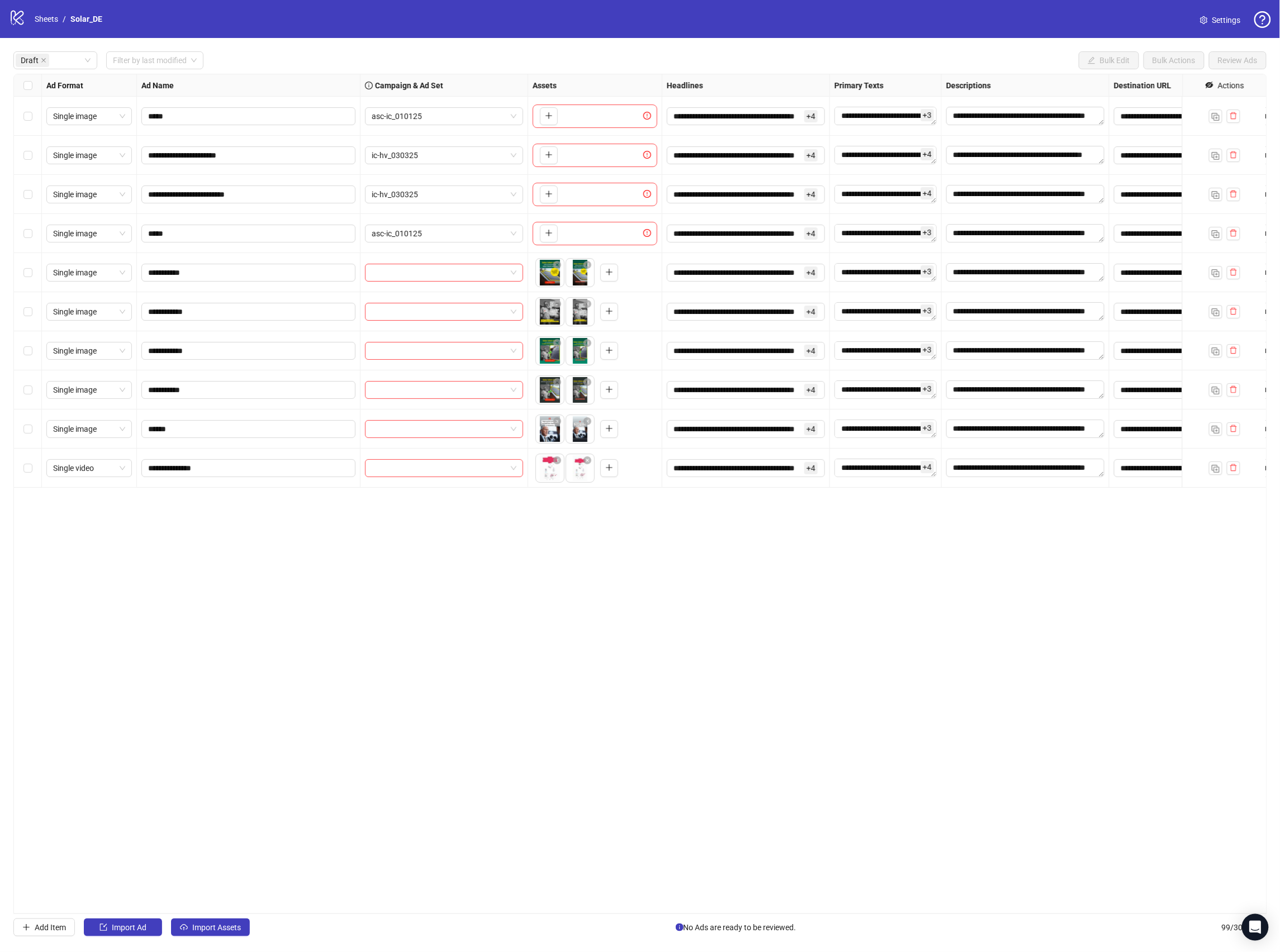 click on "**********" at bounding box center [640, 494] 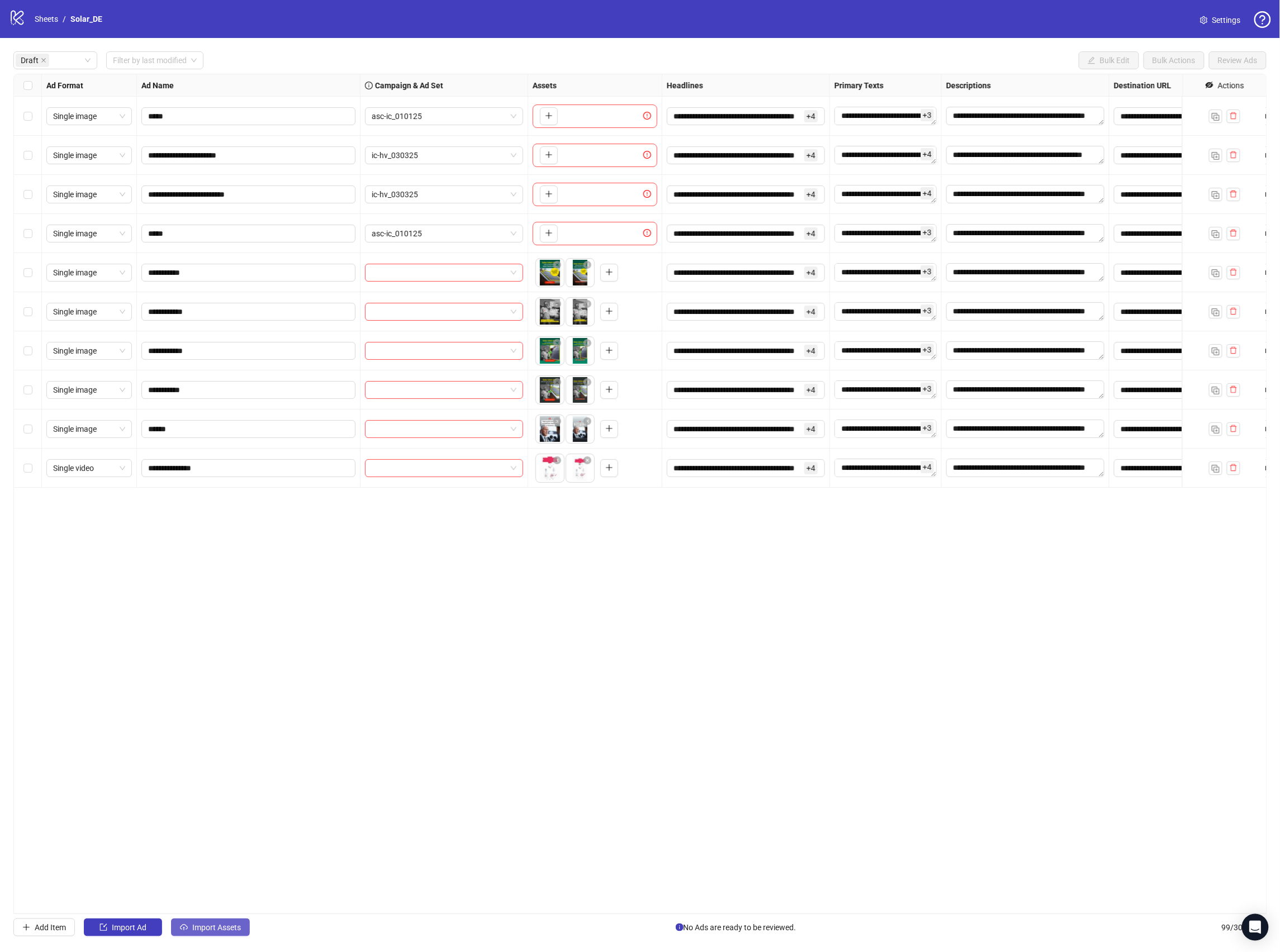 click on "Import Assets" at bounding box center (216, 927) 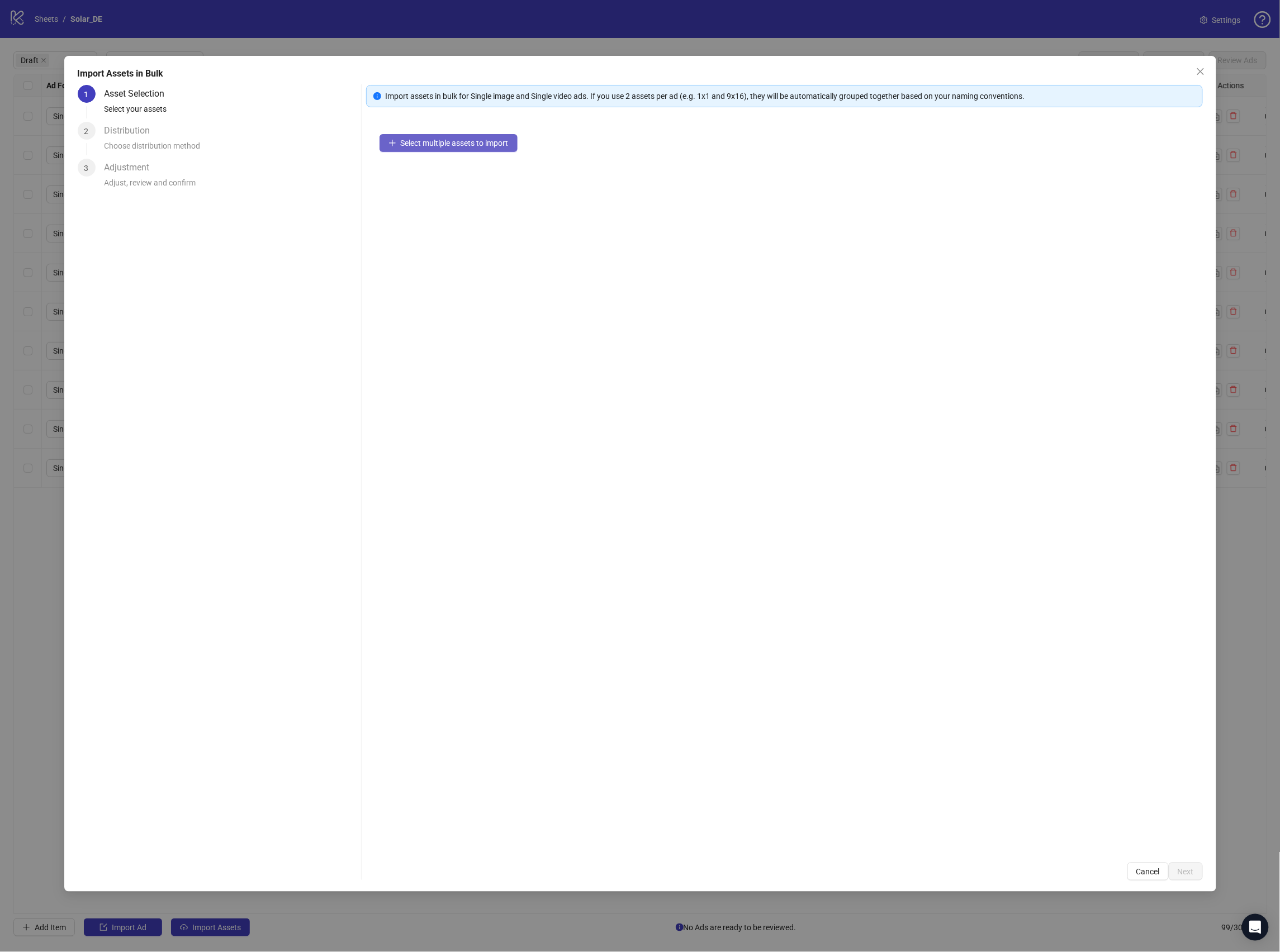 click on "Select multiple assets to import" at bounding box center [454, 143] 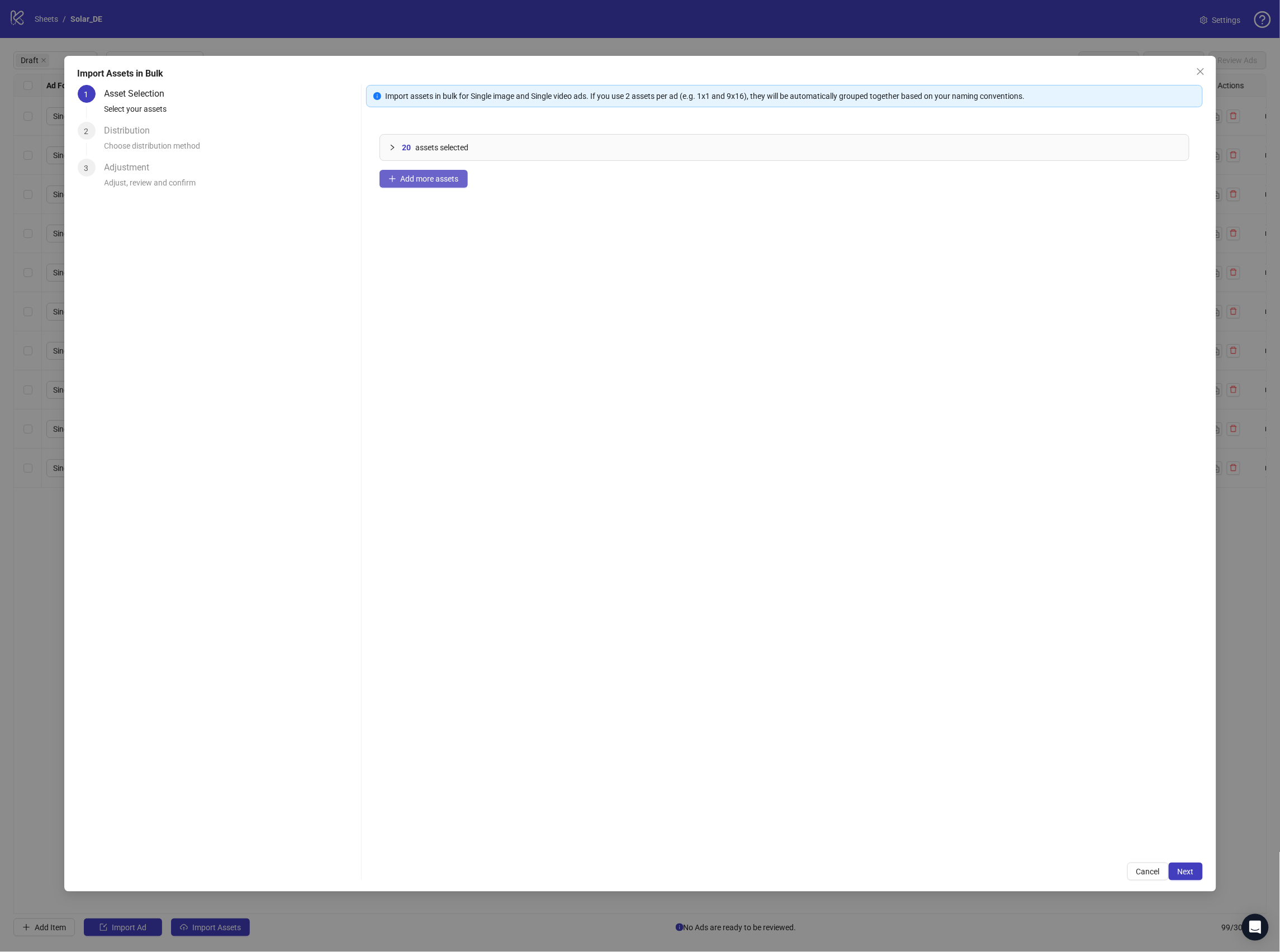 click on "Add more assets" at bounding box center [430, 179] 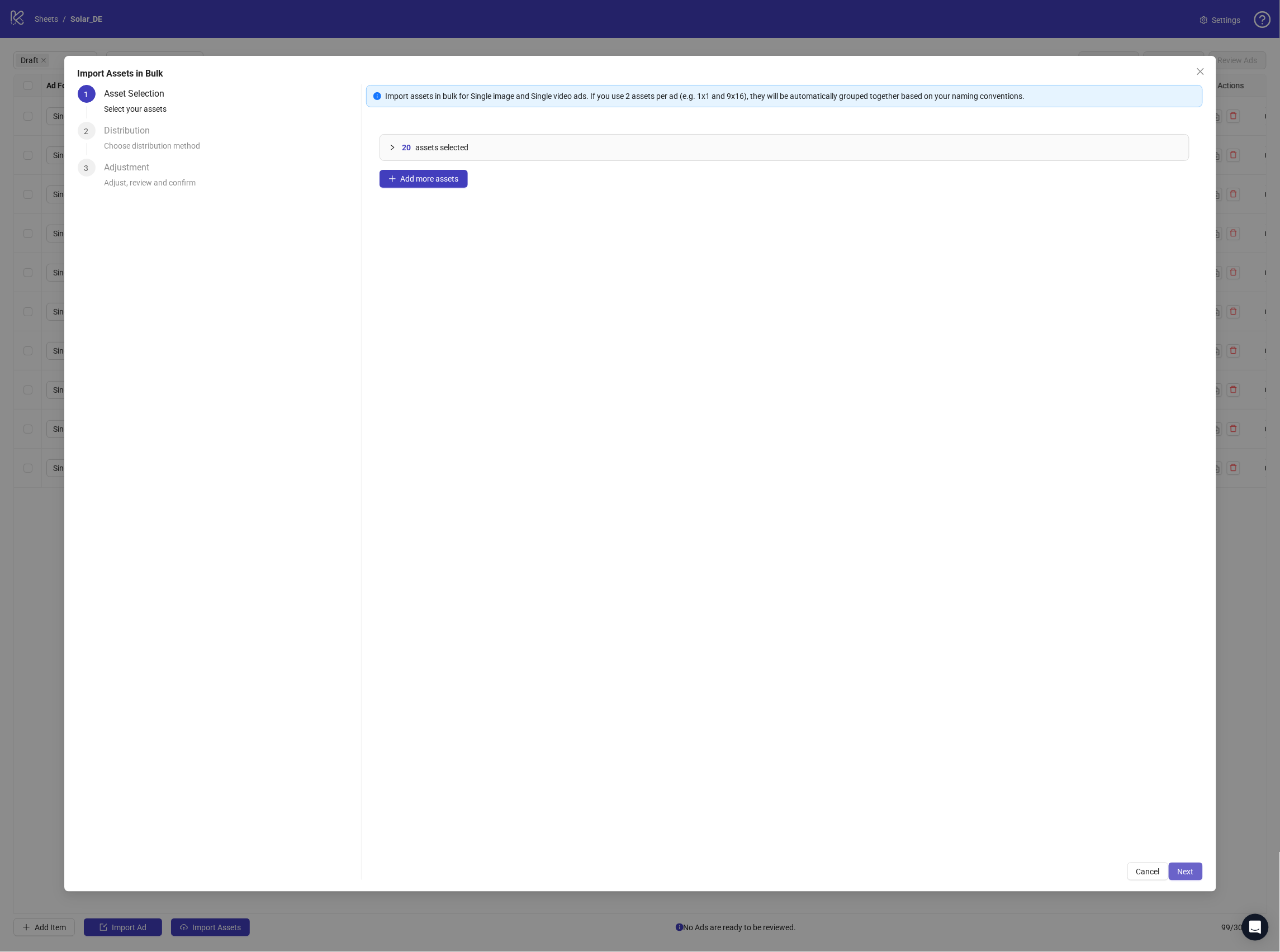 click on "Next" at bounding box center [1186, 872] 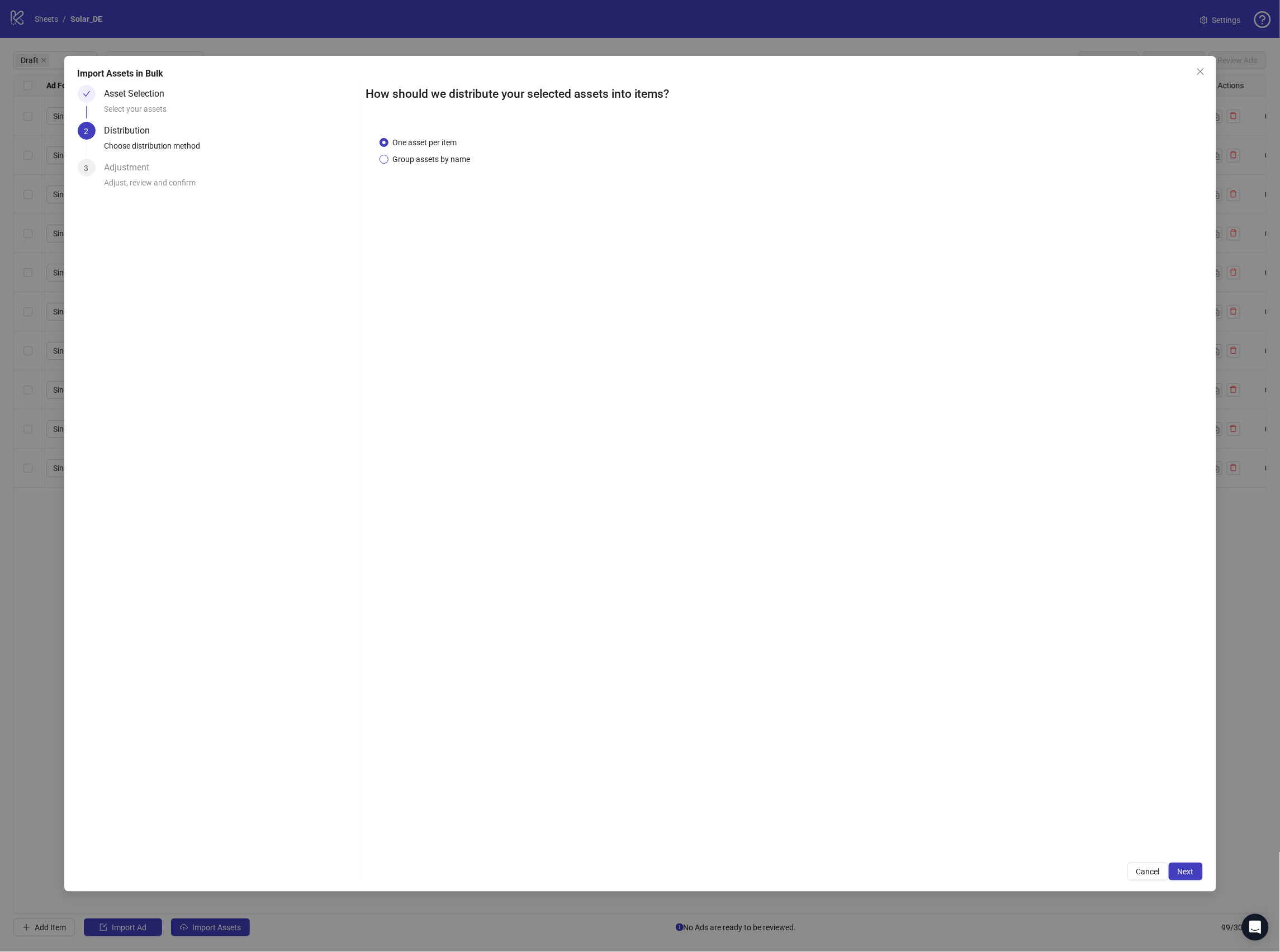 click on "Group assets by name" at bounding box center [432, 159] 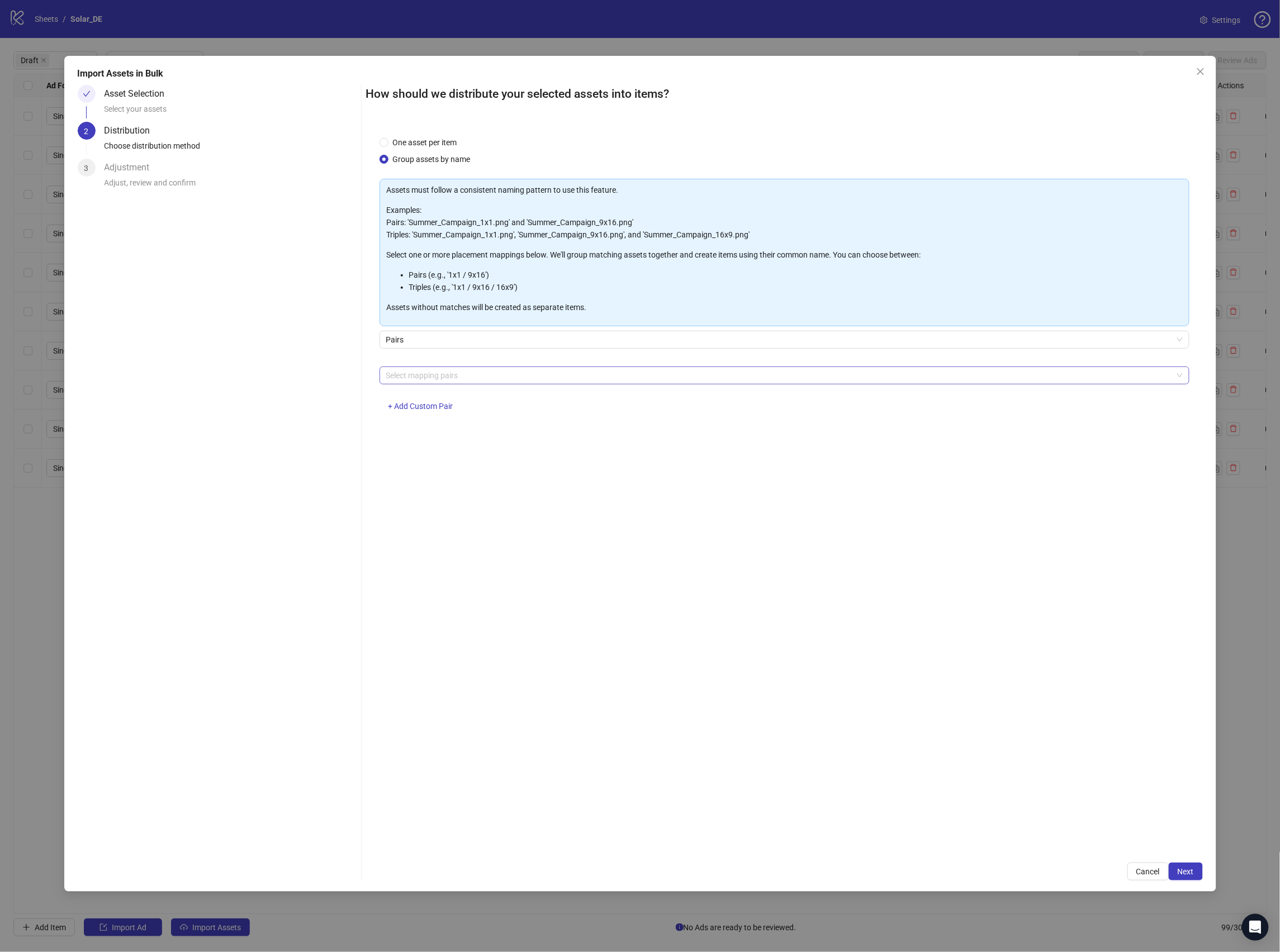 click at bounding box center (779, 375) 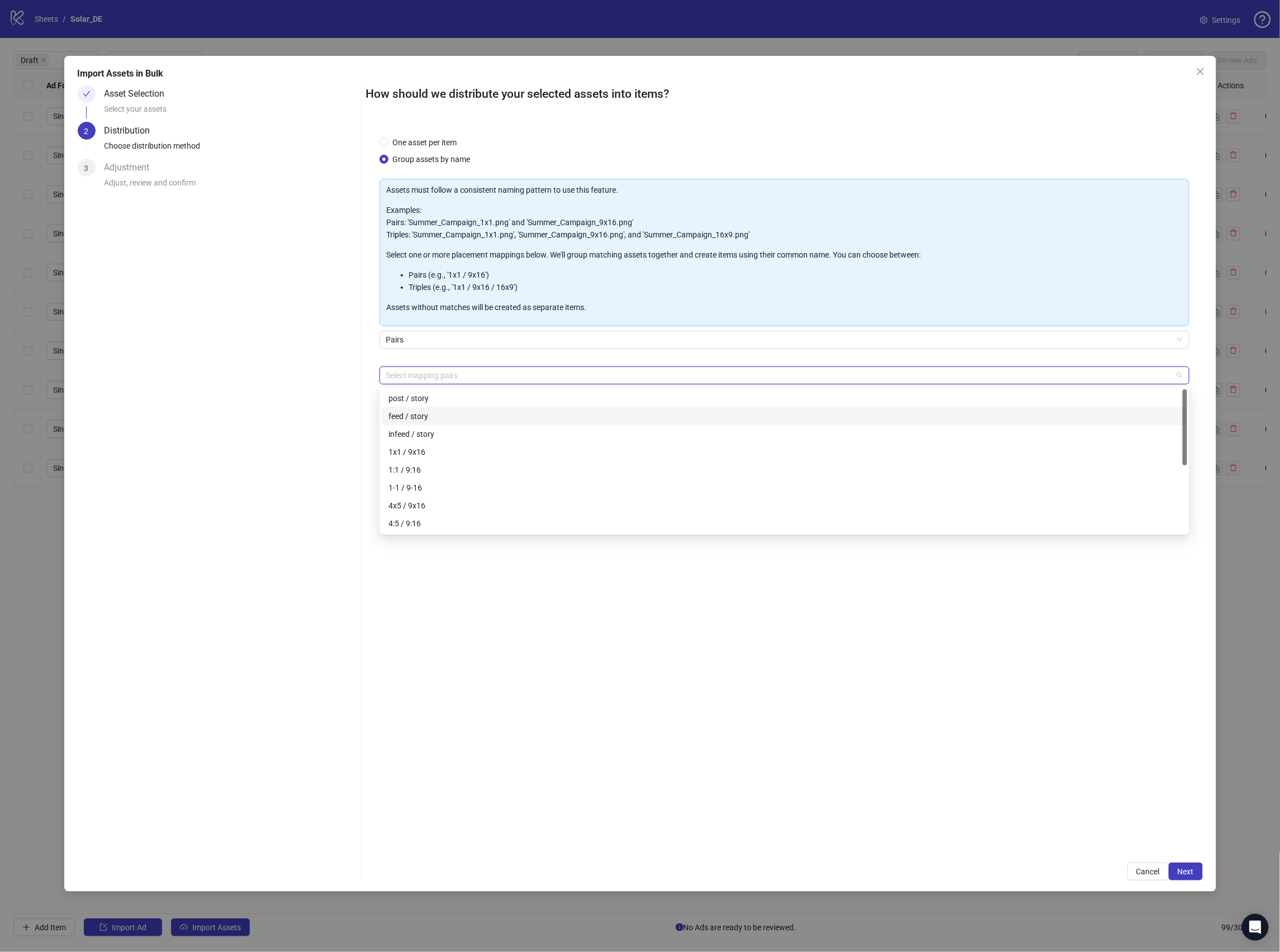 click on "feed / story" at bounding box center (784, 416) 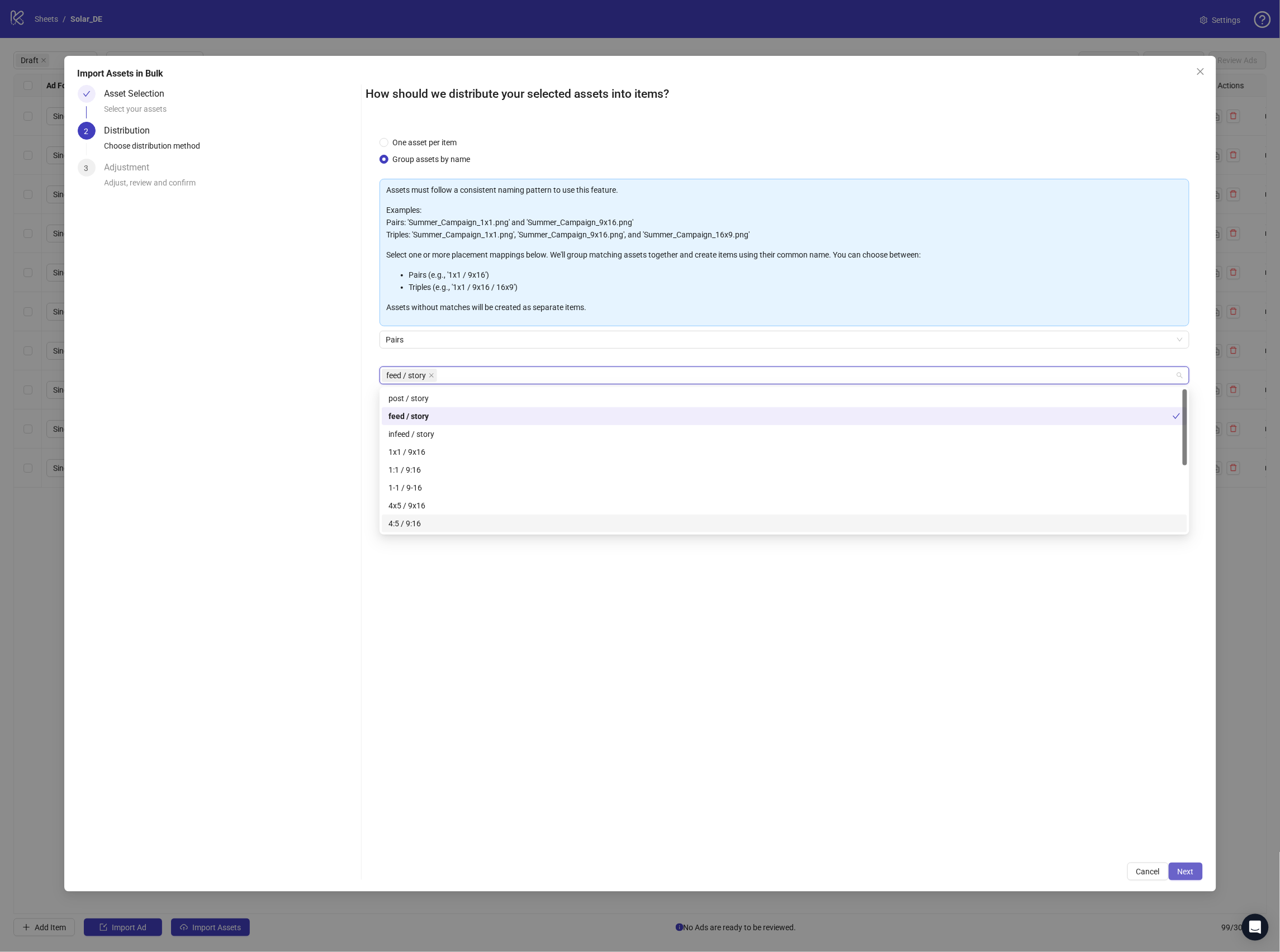 click on "Next" at bounding box center [1186, 872] 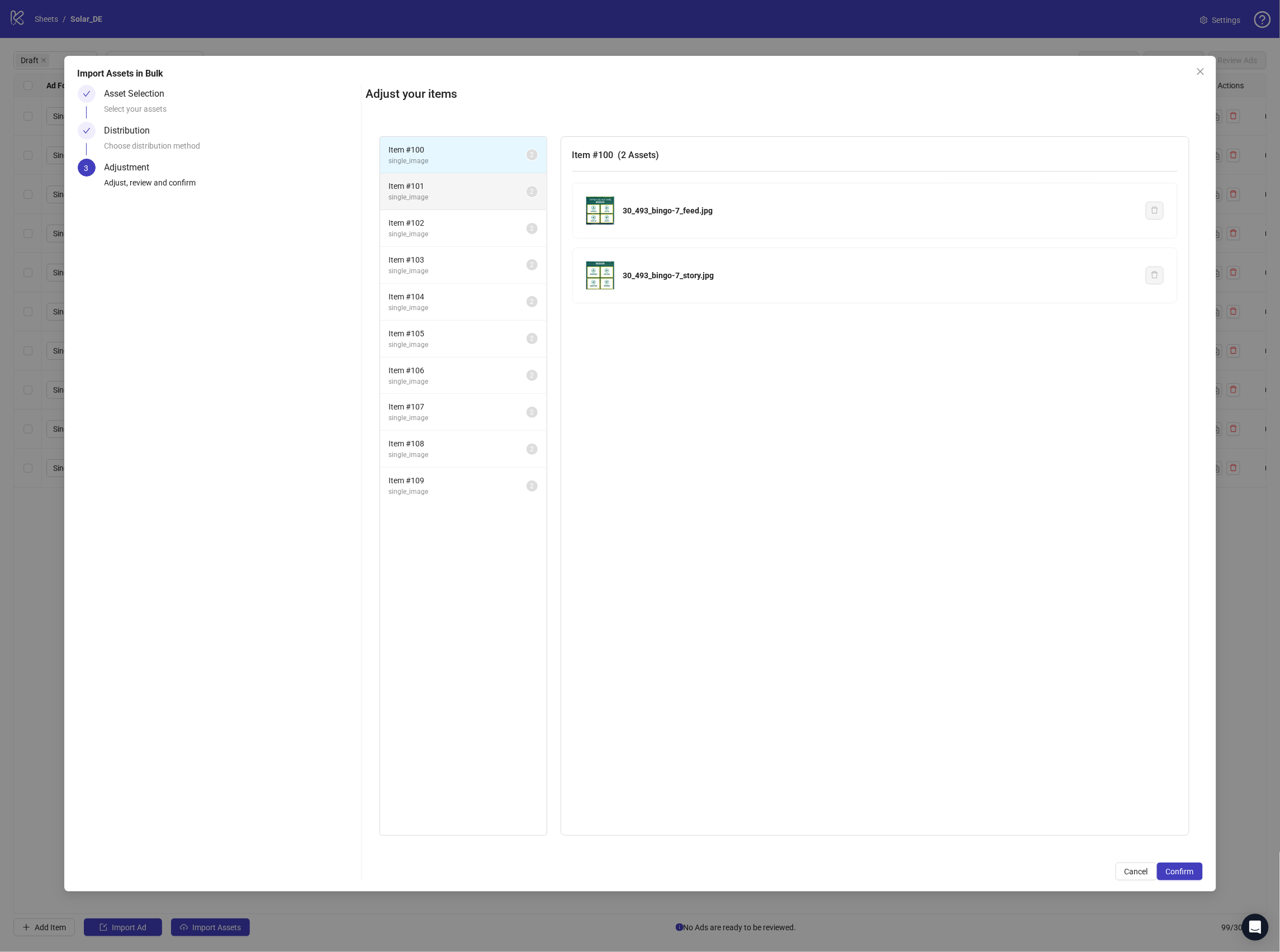 click on "single_image" at bounding box center (458, 197) 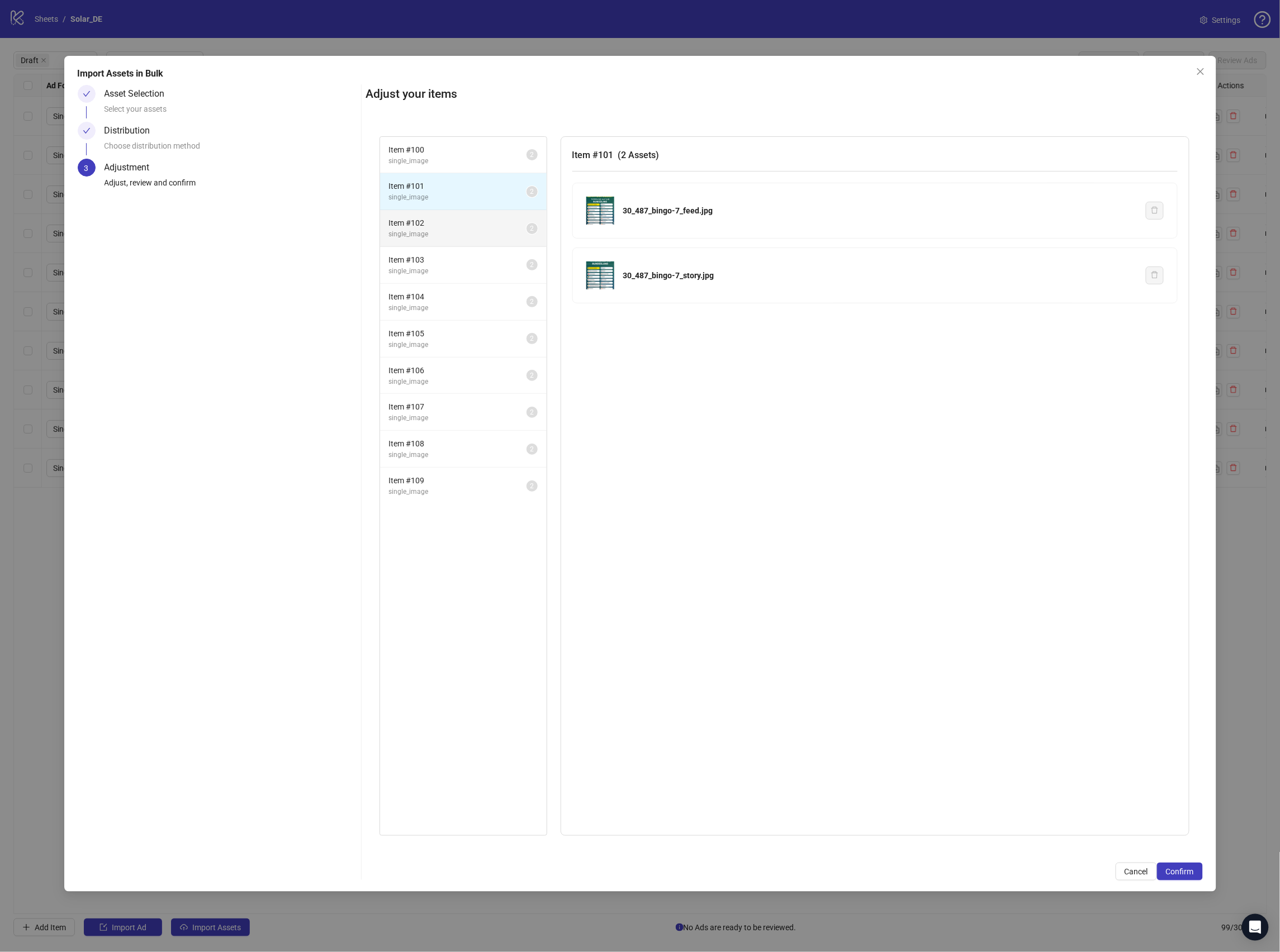 click on "Item # 102 single_image 2" at bounding box center [463, 229] 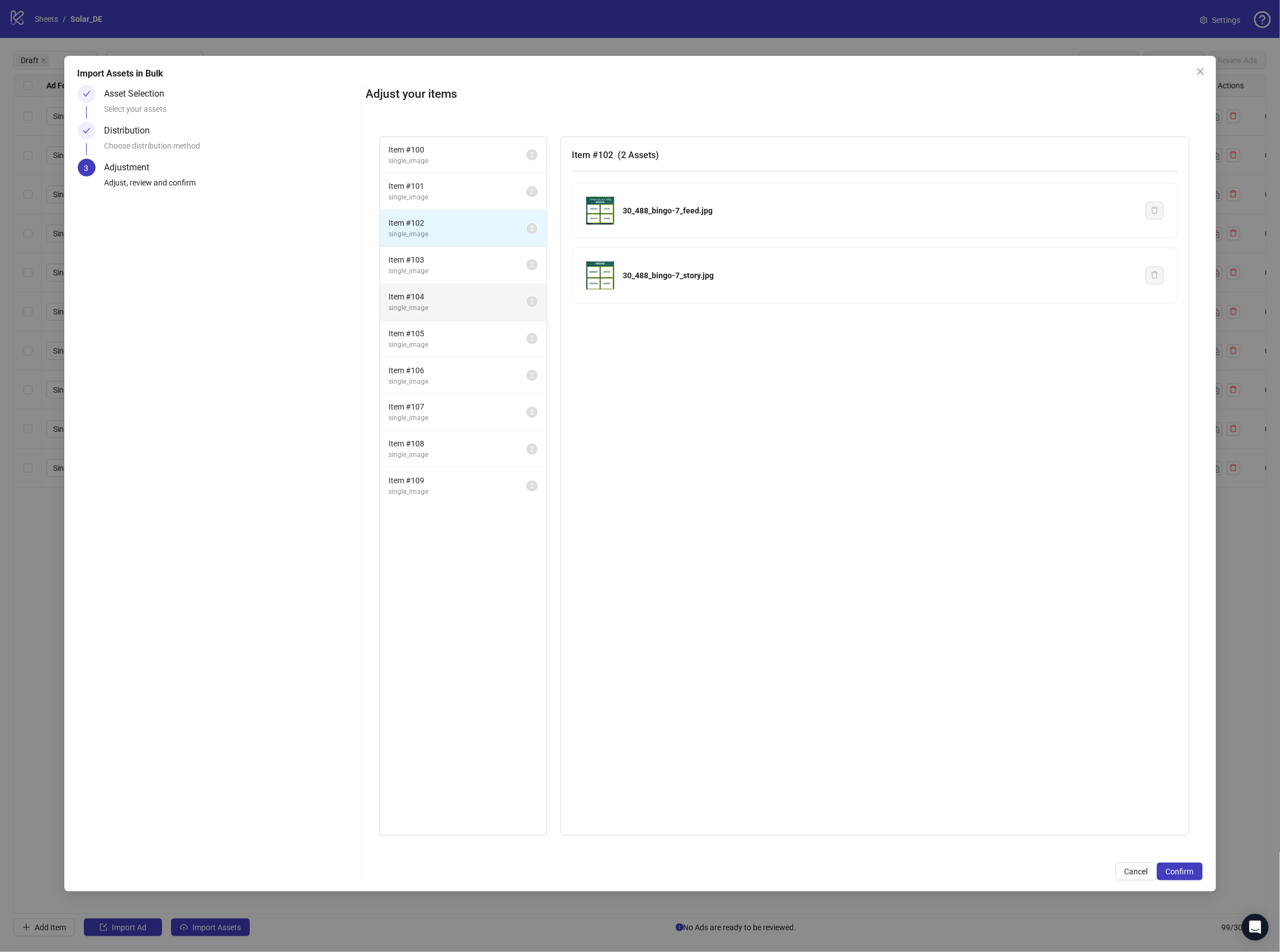 click on "Item # 104" at bounding box center (458, 297) 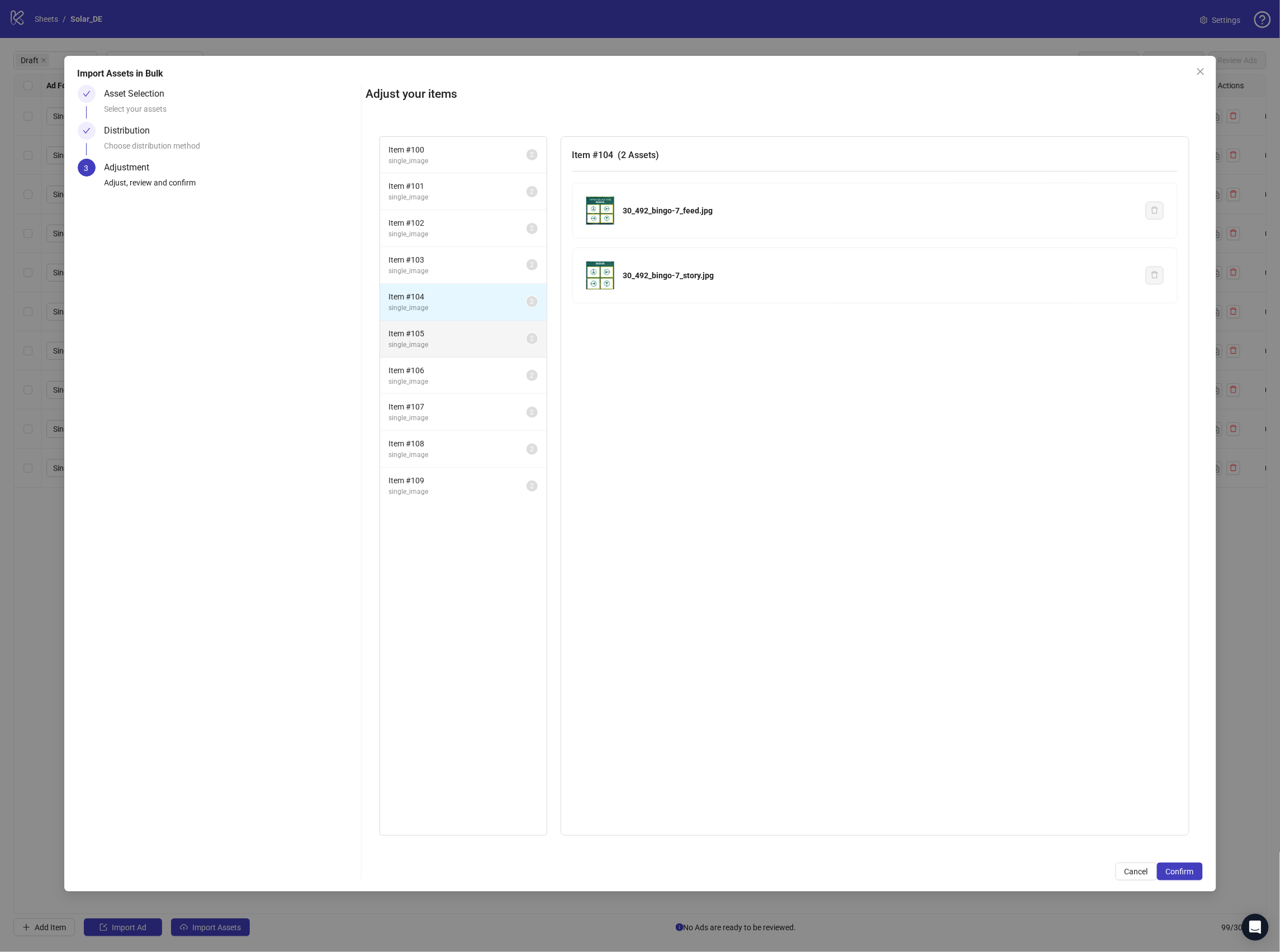 click on "Item # 105" at bounding box center (458, 334) 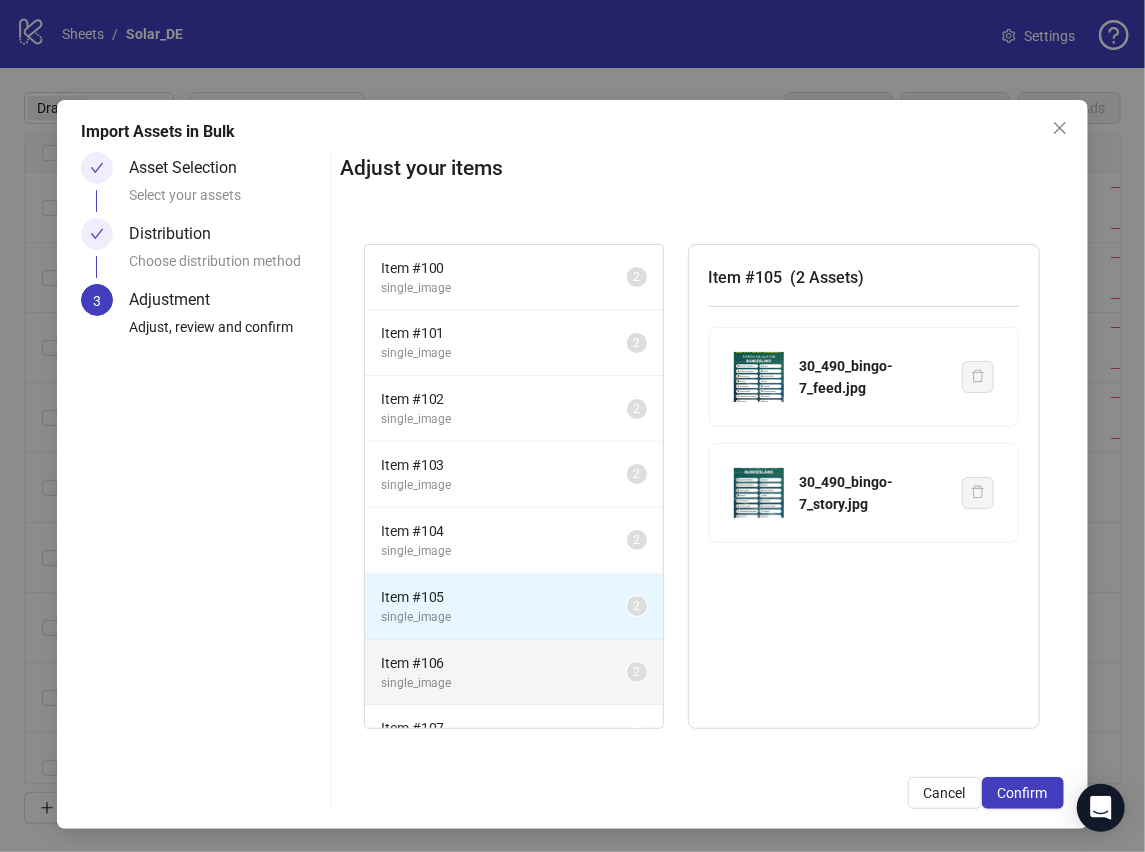 click on "Item # 106" at bounding box center [504, 663] 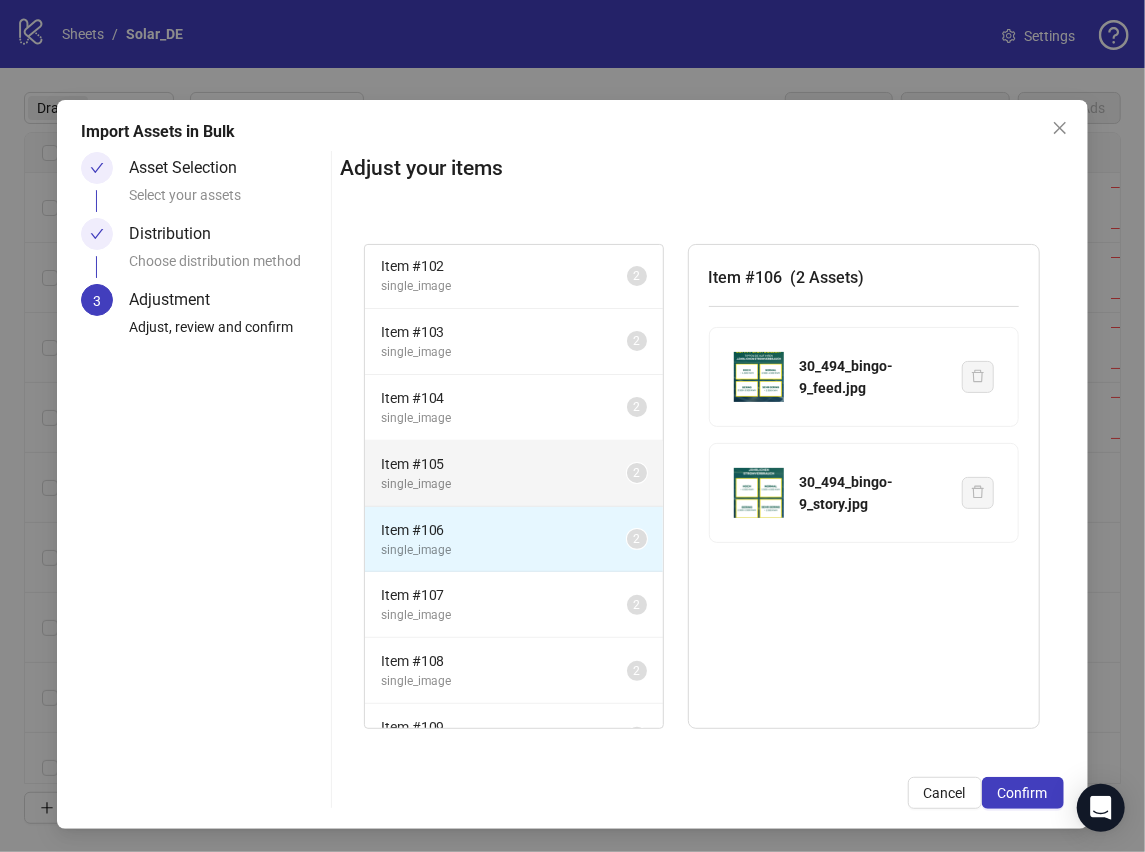 scroll, scrollTop: 170, scrollLeft: 0, axis: vertical 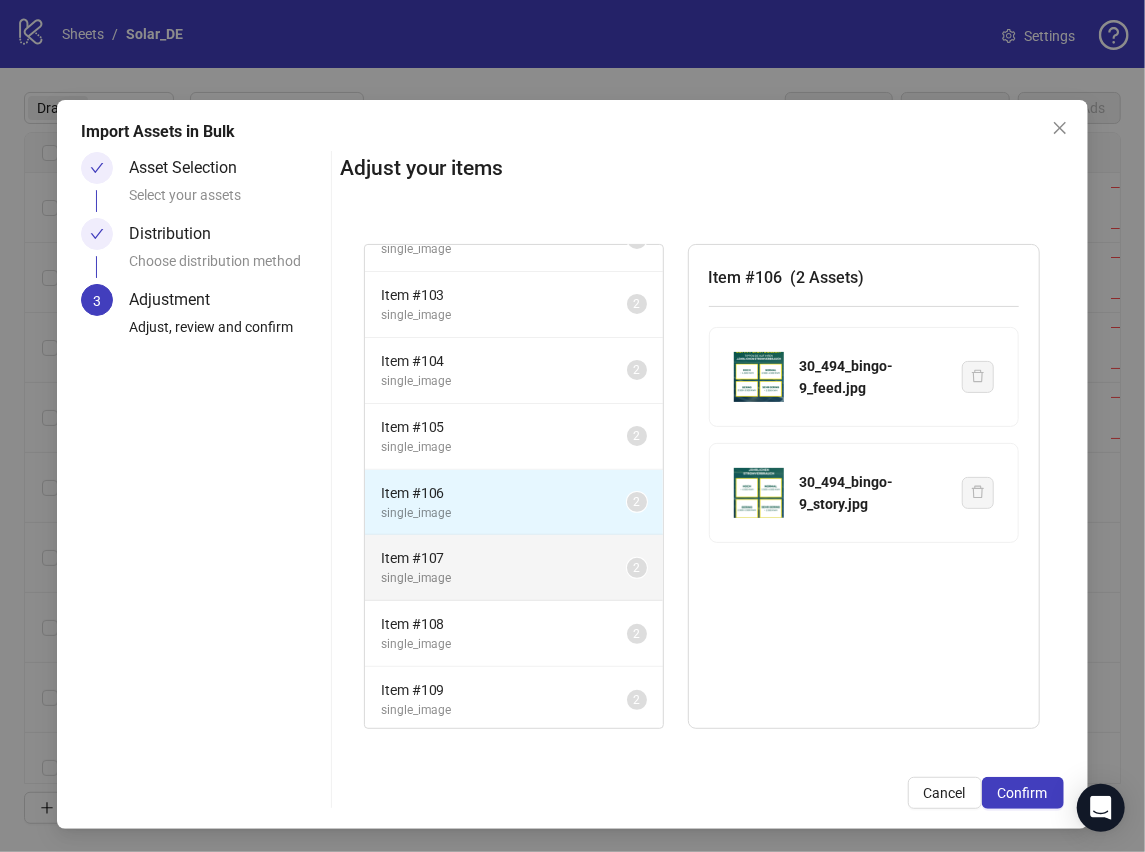 click on "single_image" at bounding box center [504, 578] 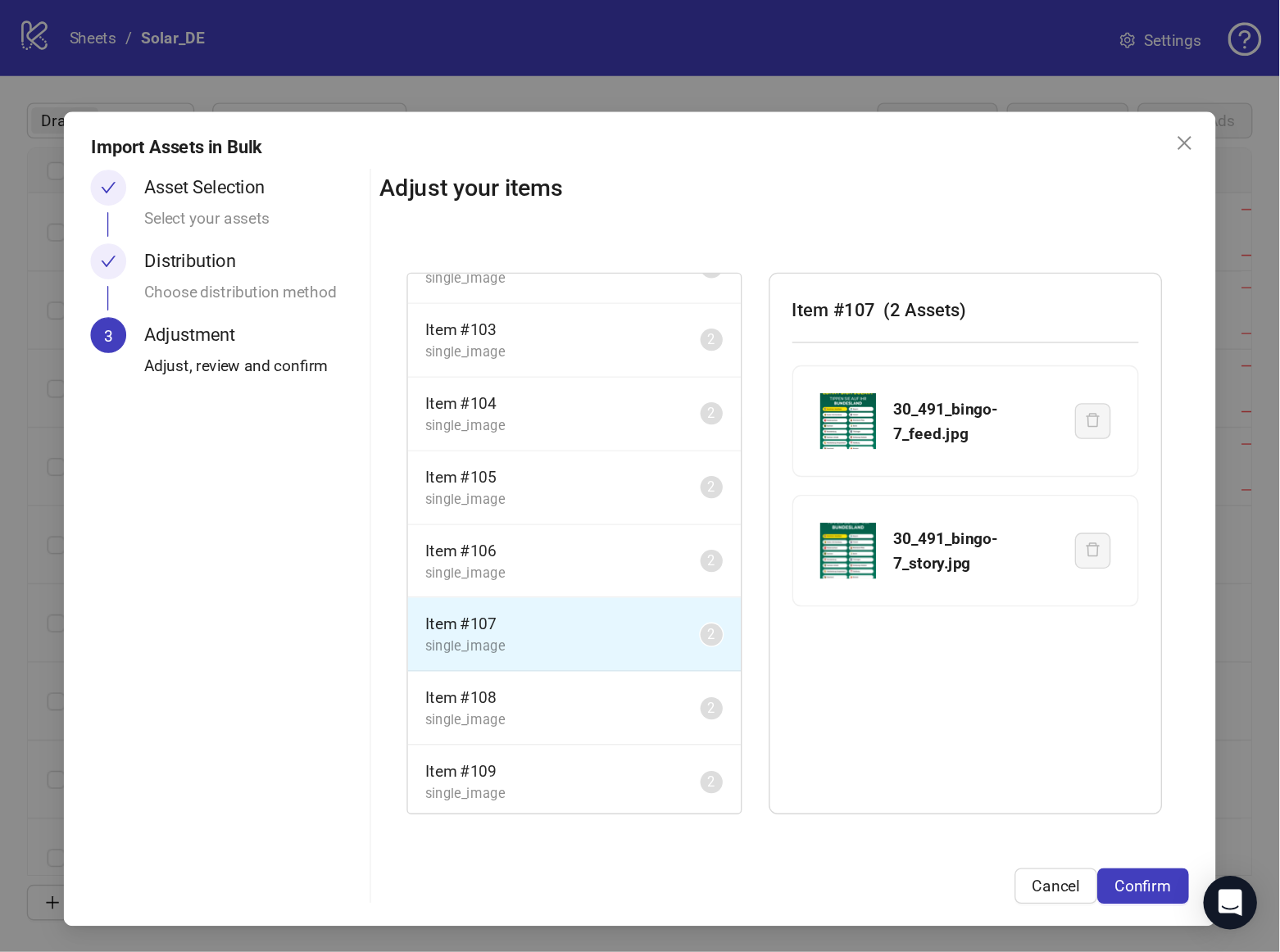scroll, scrollTop: 0, scrollLeft: 0, axis: both 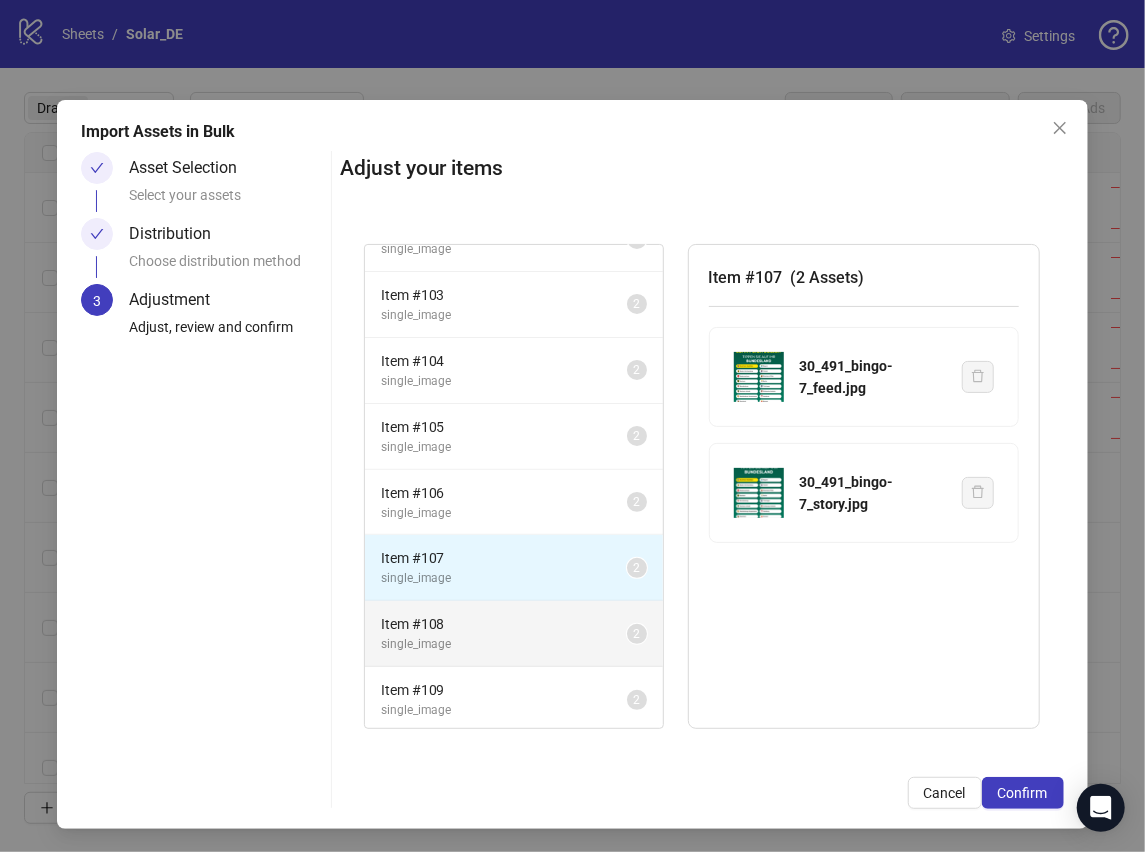 click on "Item # 108" at bounding box center (504, 624) 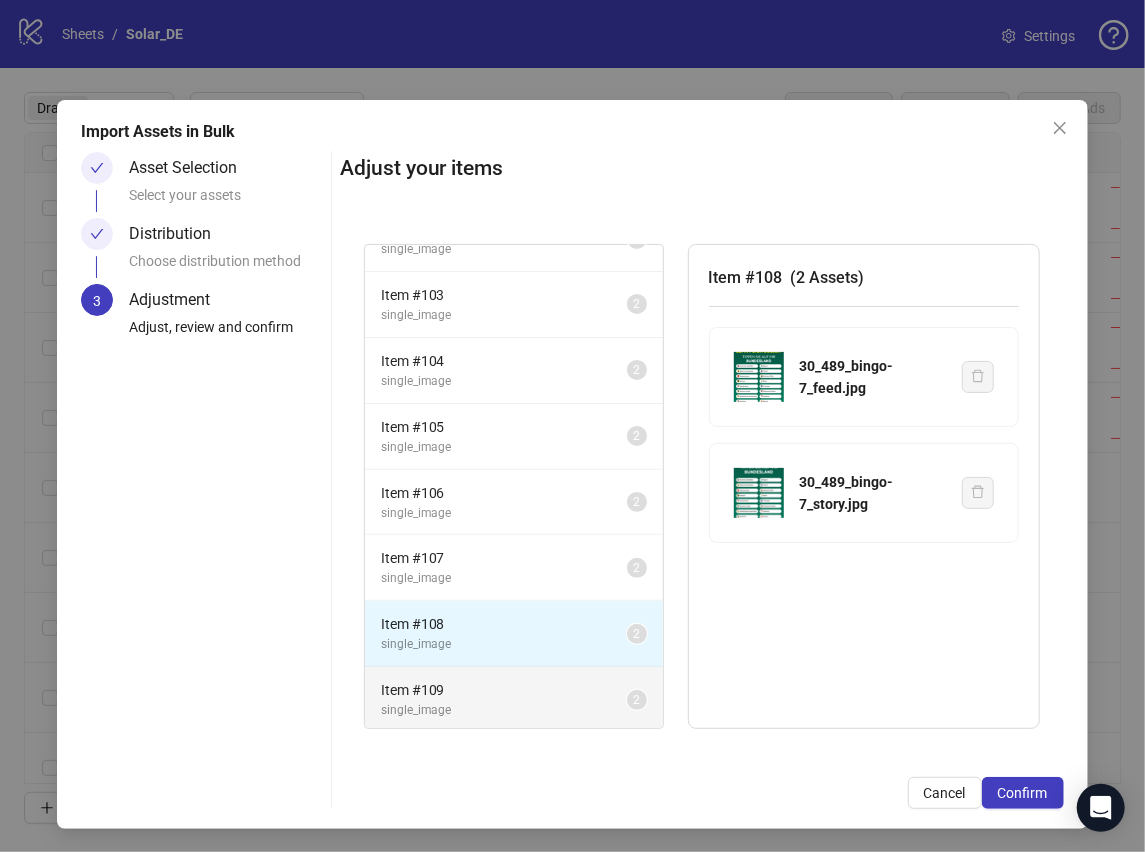 click on "Item # 109" at bounding box center [504, 690] 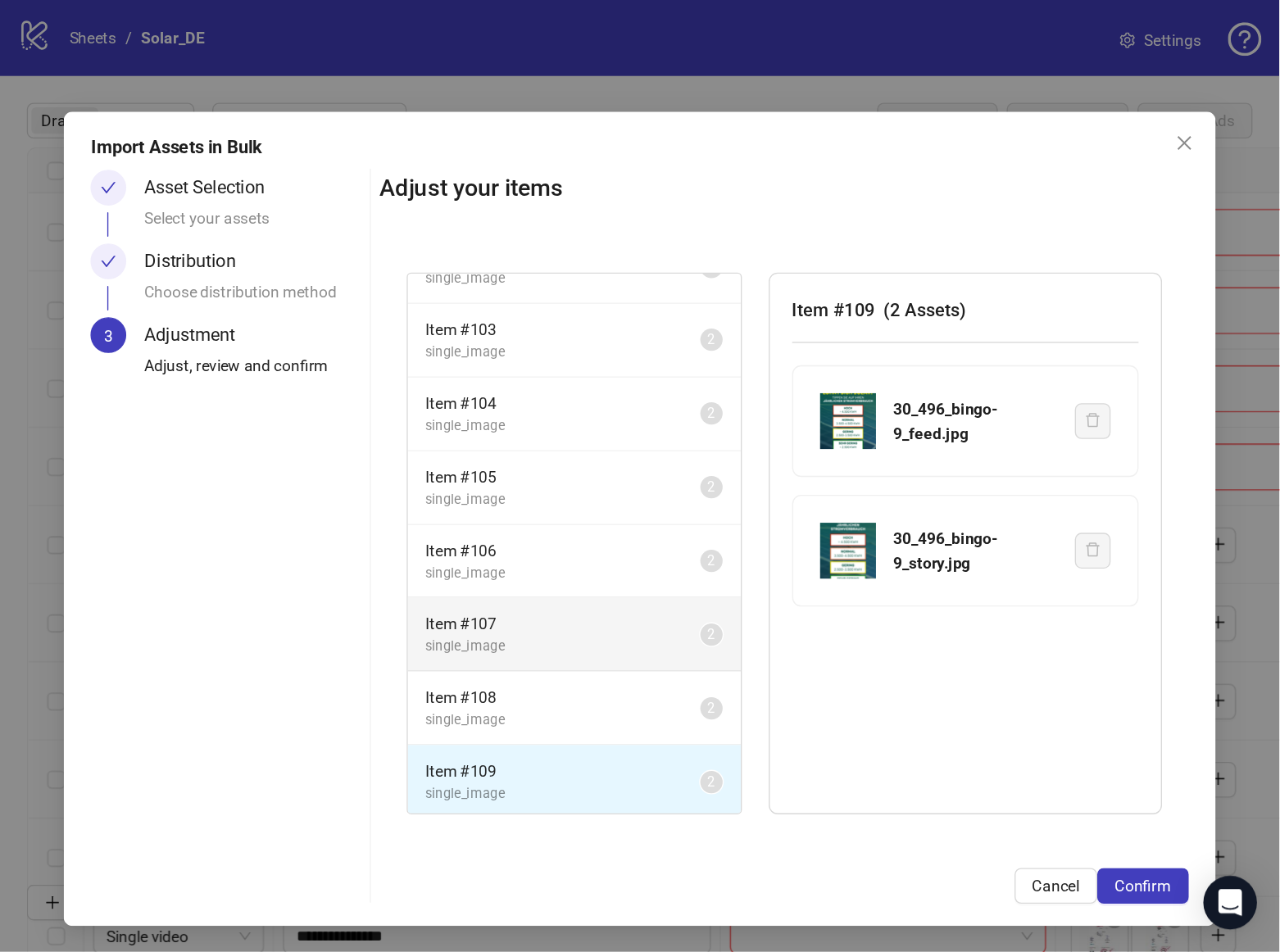 scroll, scrollTop: 0, scrollLeft: 0, axis: both 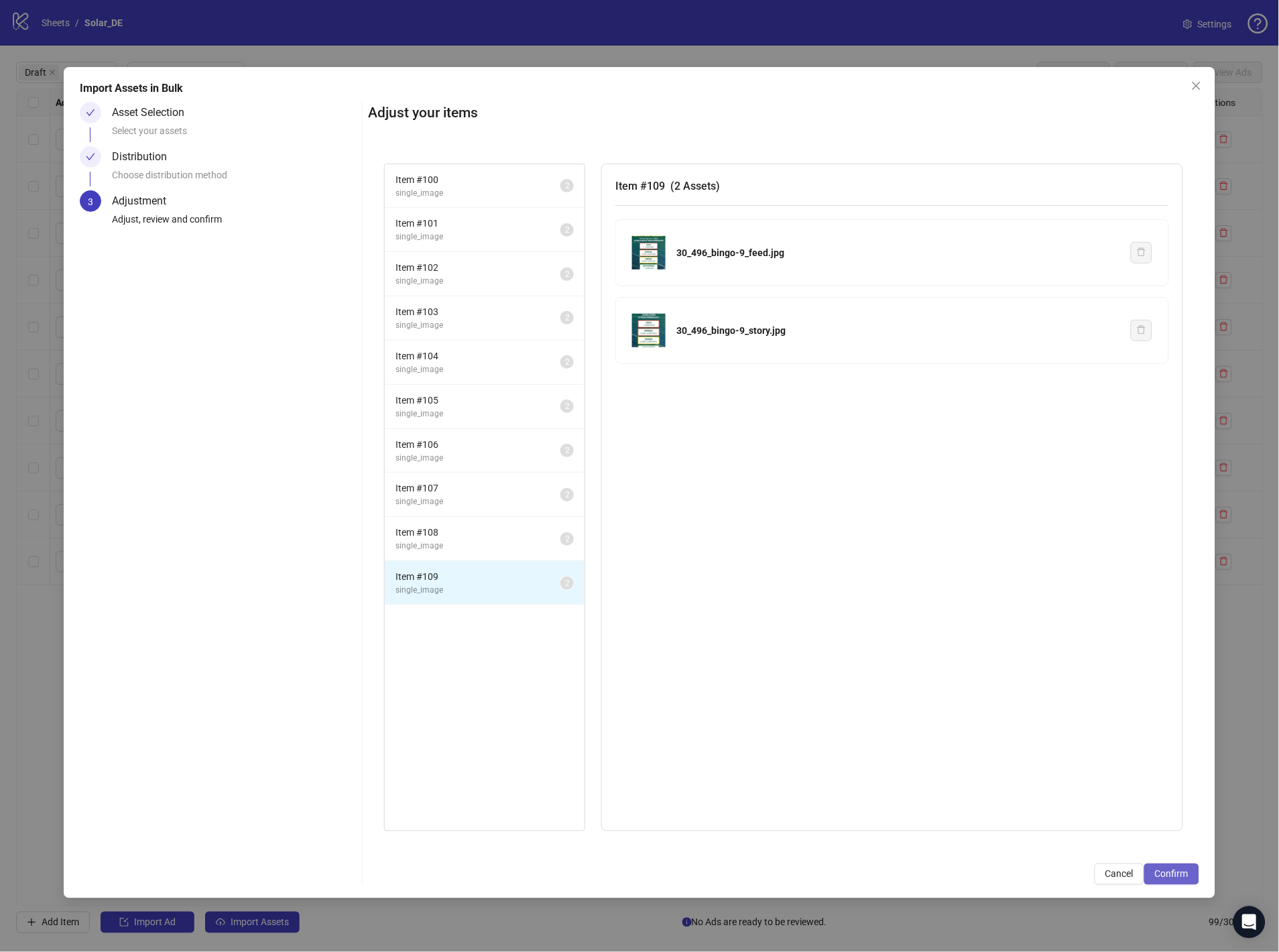 click on "Confirm" at bounding box center (1172, 874) 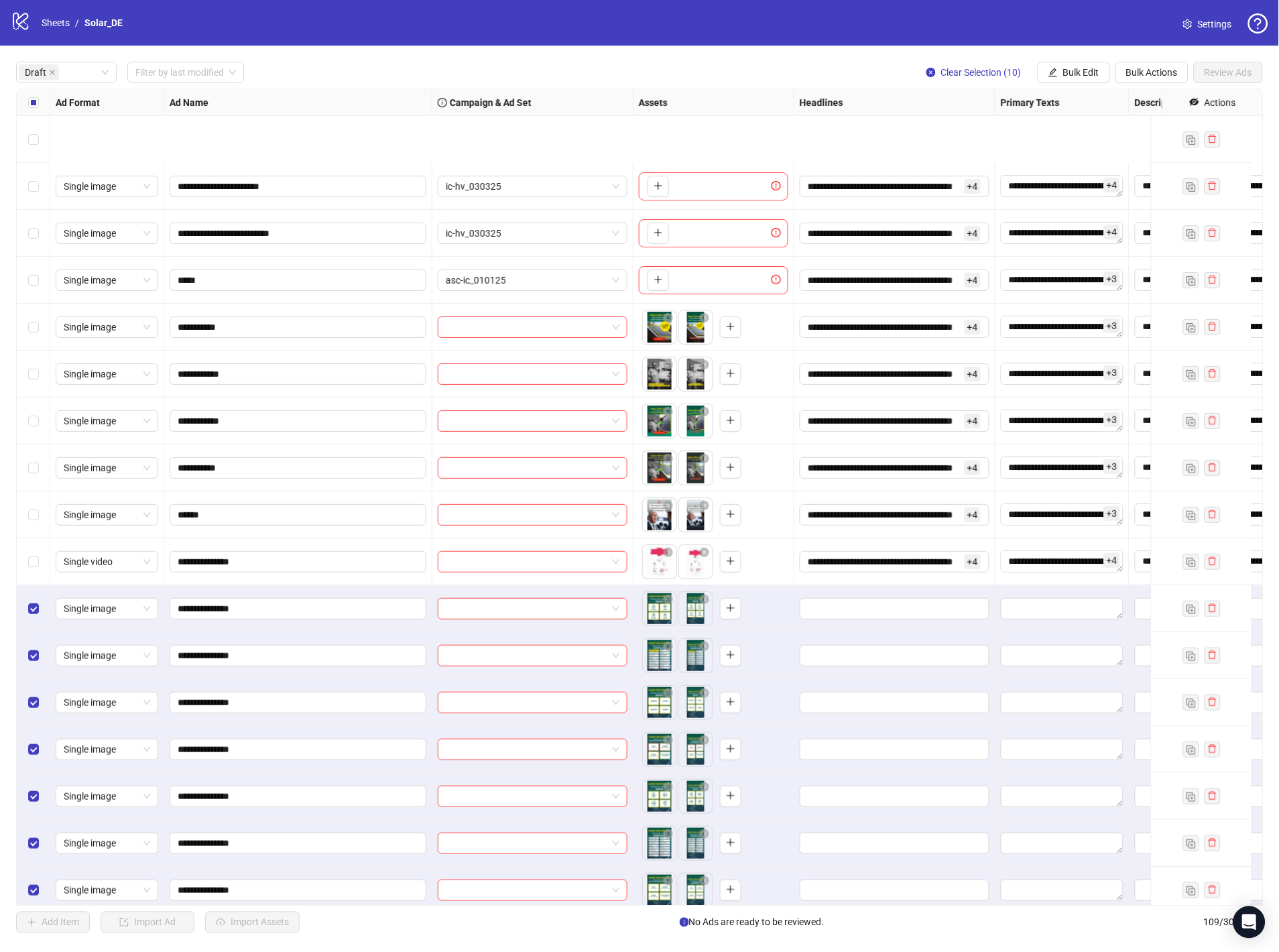 scroll, scrollTop: 160, scrollLeft: 0, axis: vertical 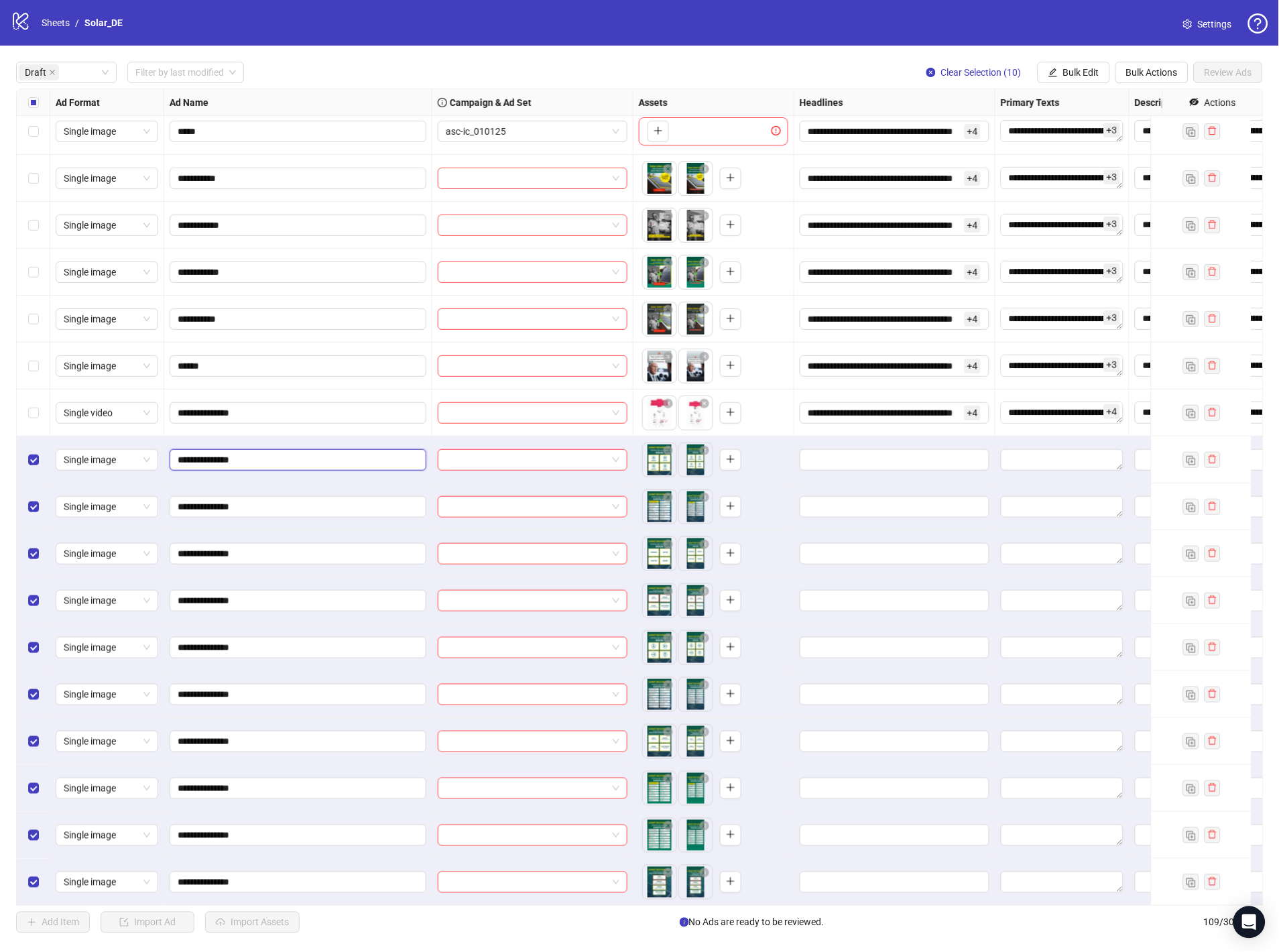 click on "**********" at bounding box center [296, 460] 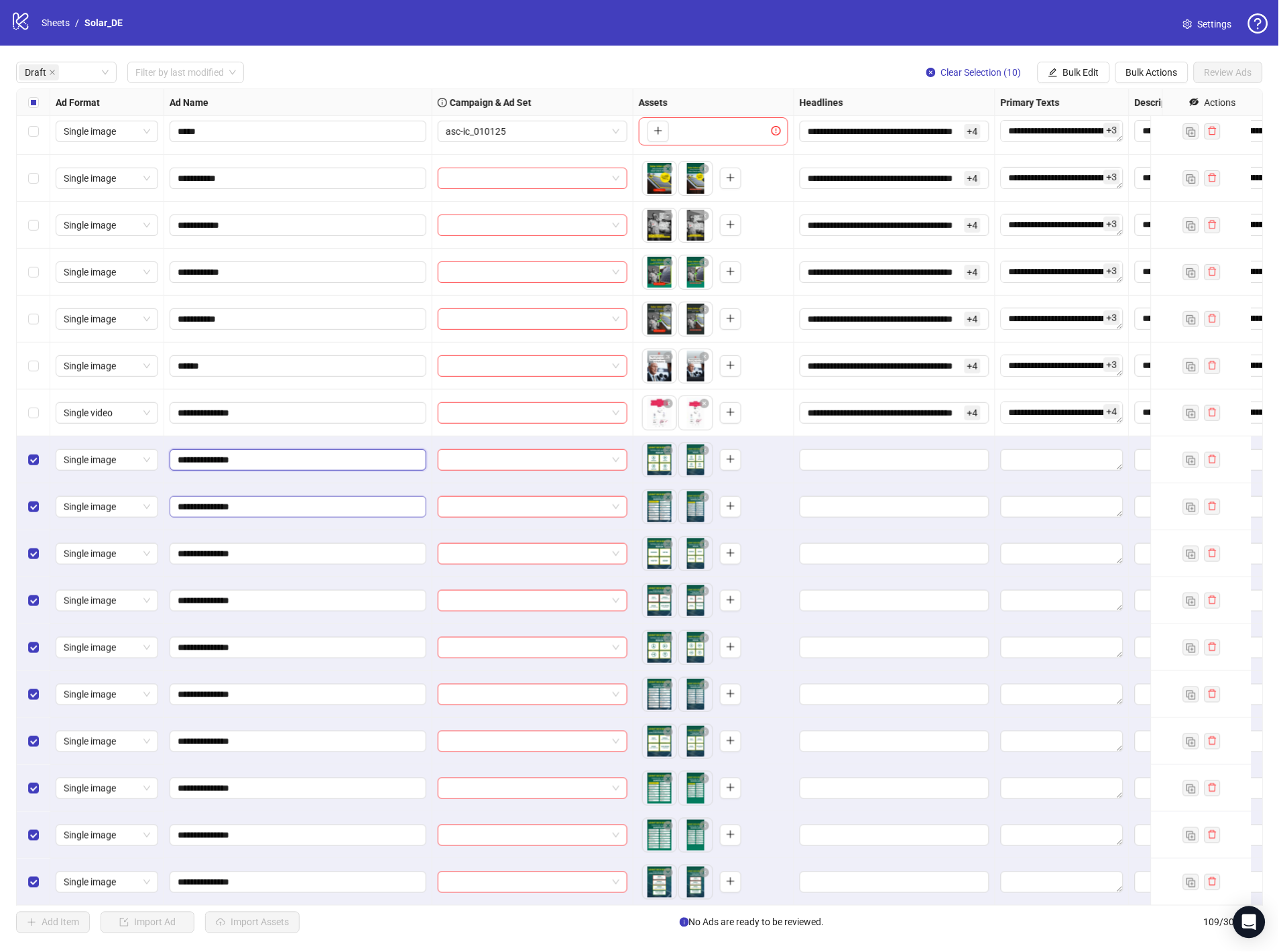 type on "**********" 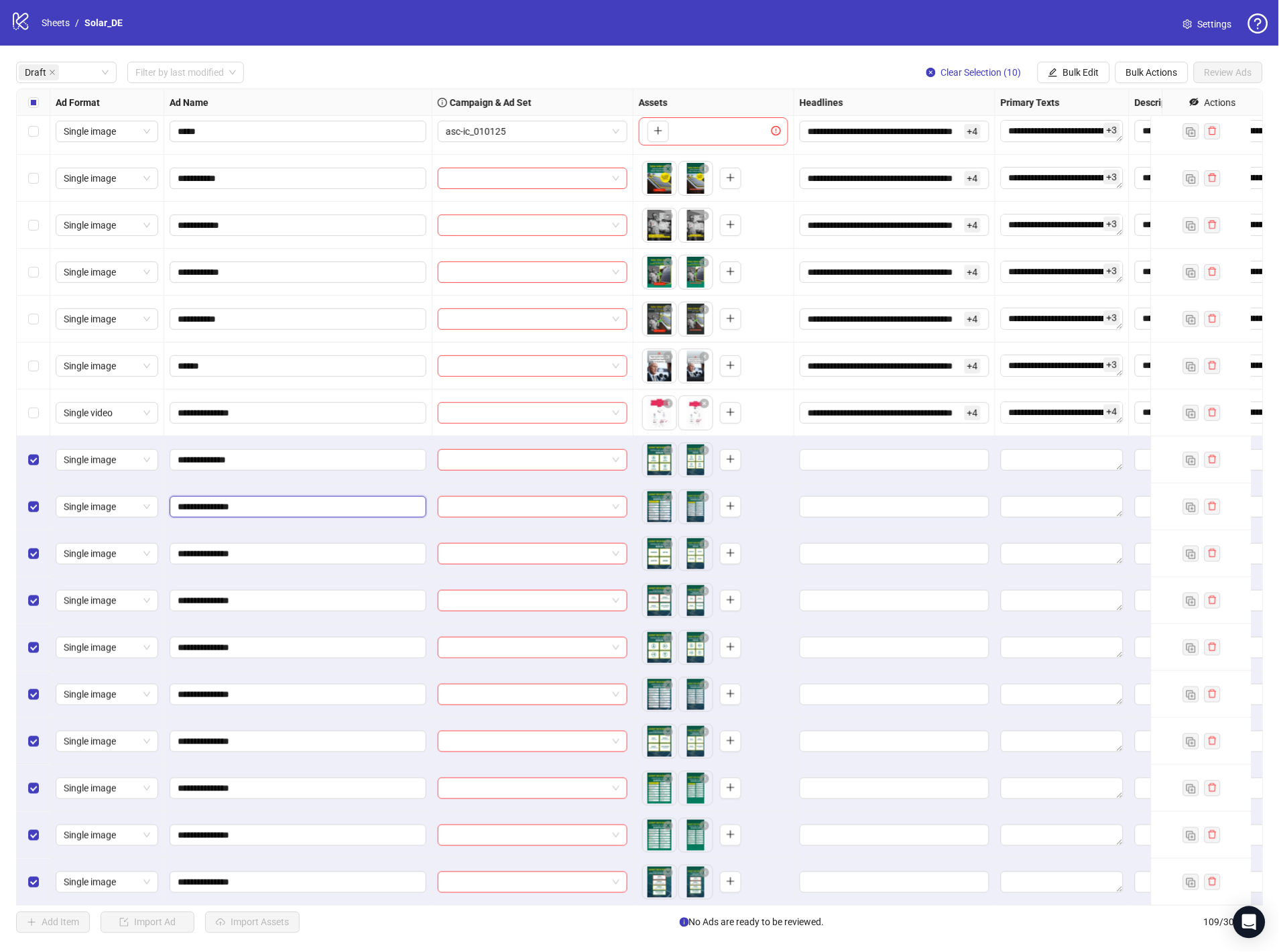 click on "**********" at bounding box center [296, 507] 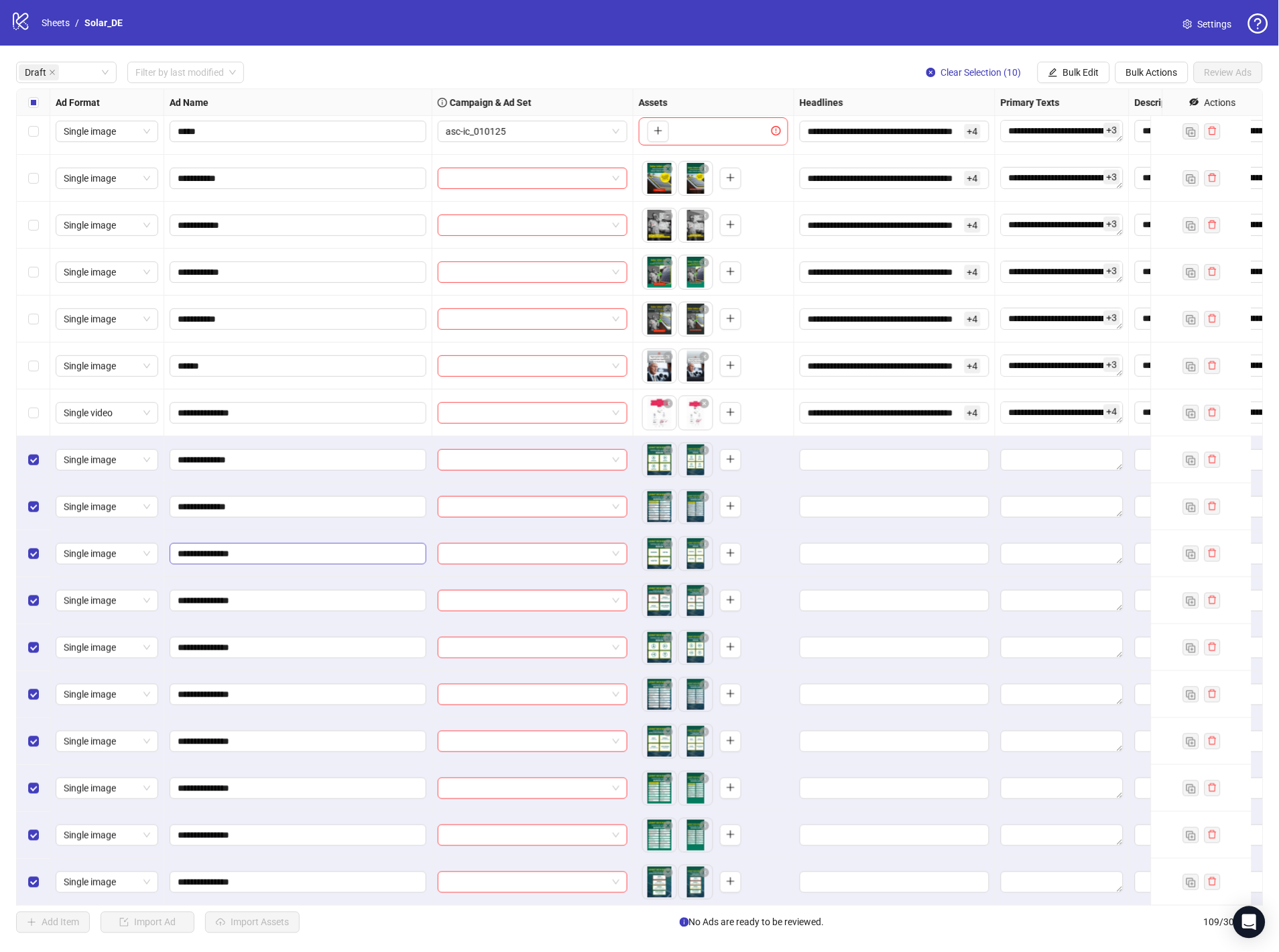 drag, startPoint x: 264, startPoint y: 562, endPoint x: 260, endPoint y: 546, distance: 16.492423 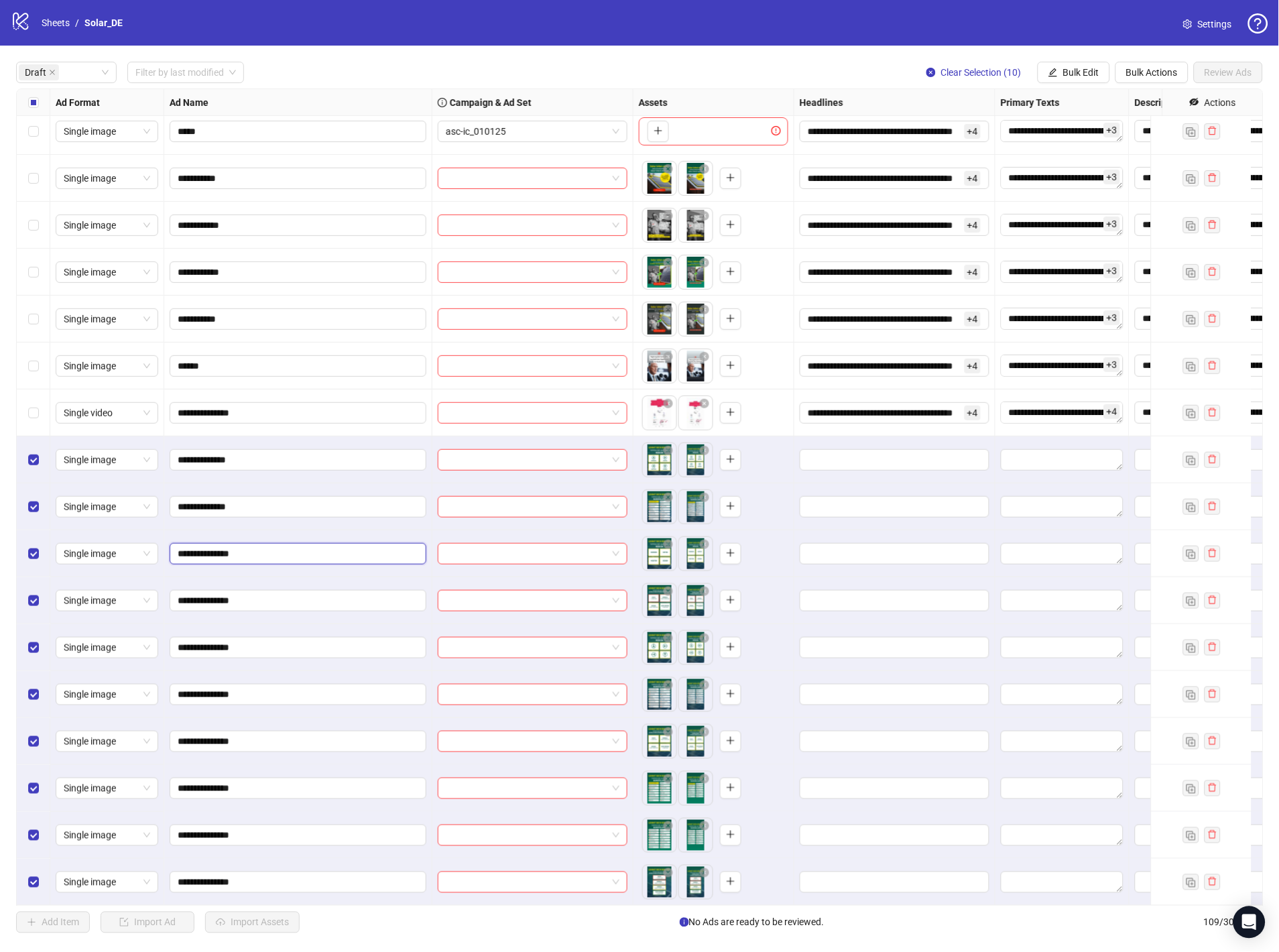 click on "**********" at bounding box center (296, 554) 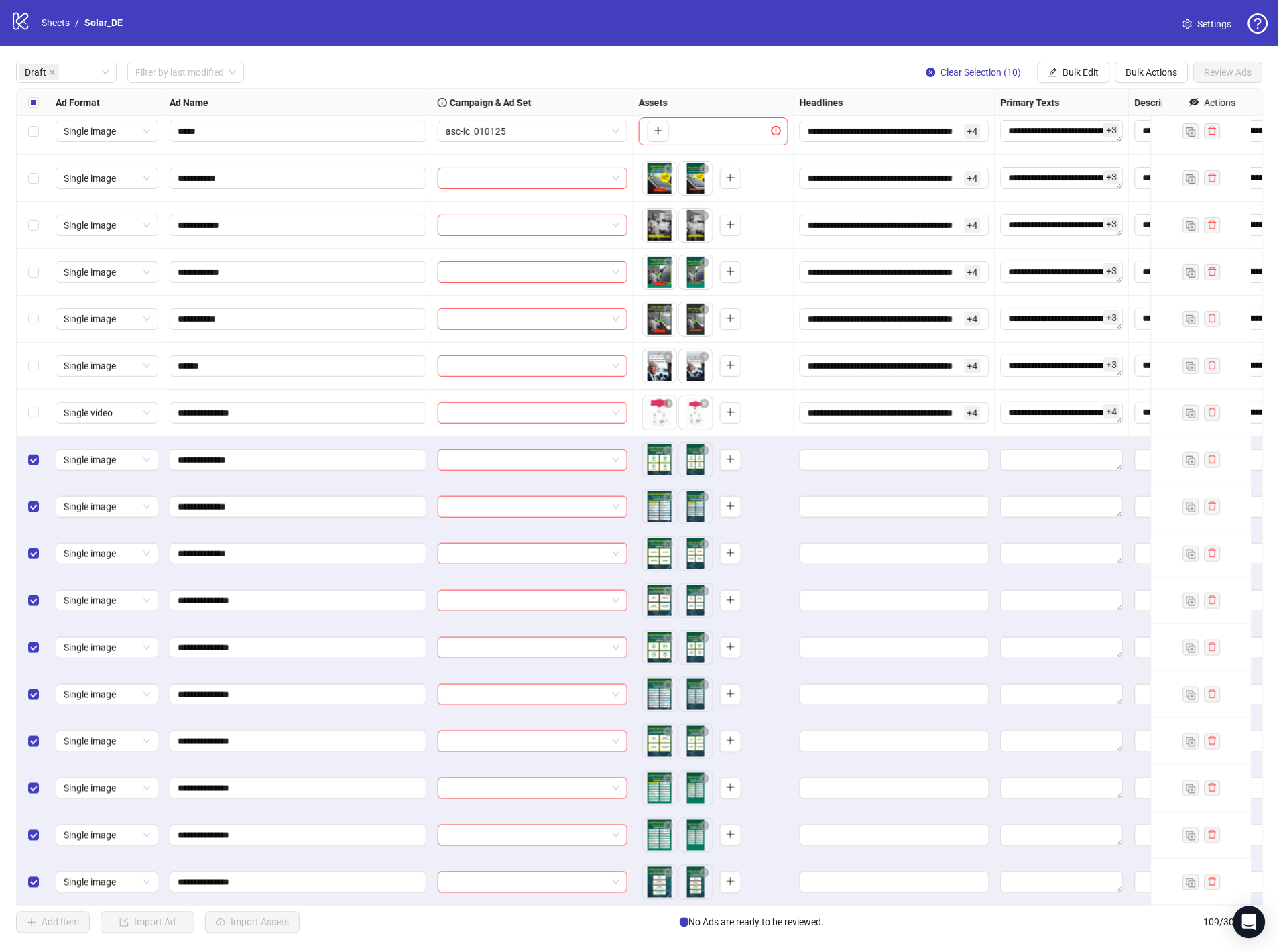 click on "**********" at bounding box center [298, 601] 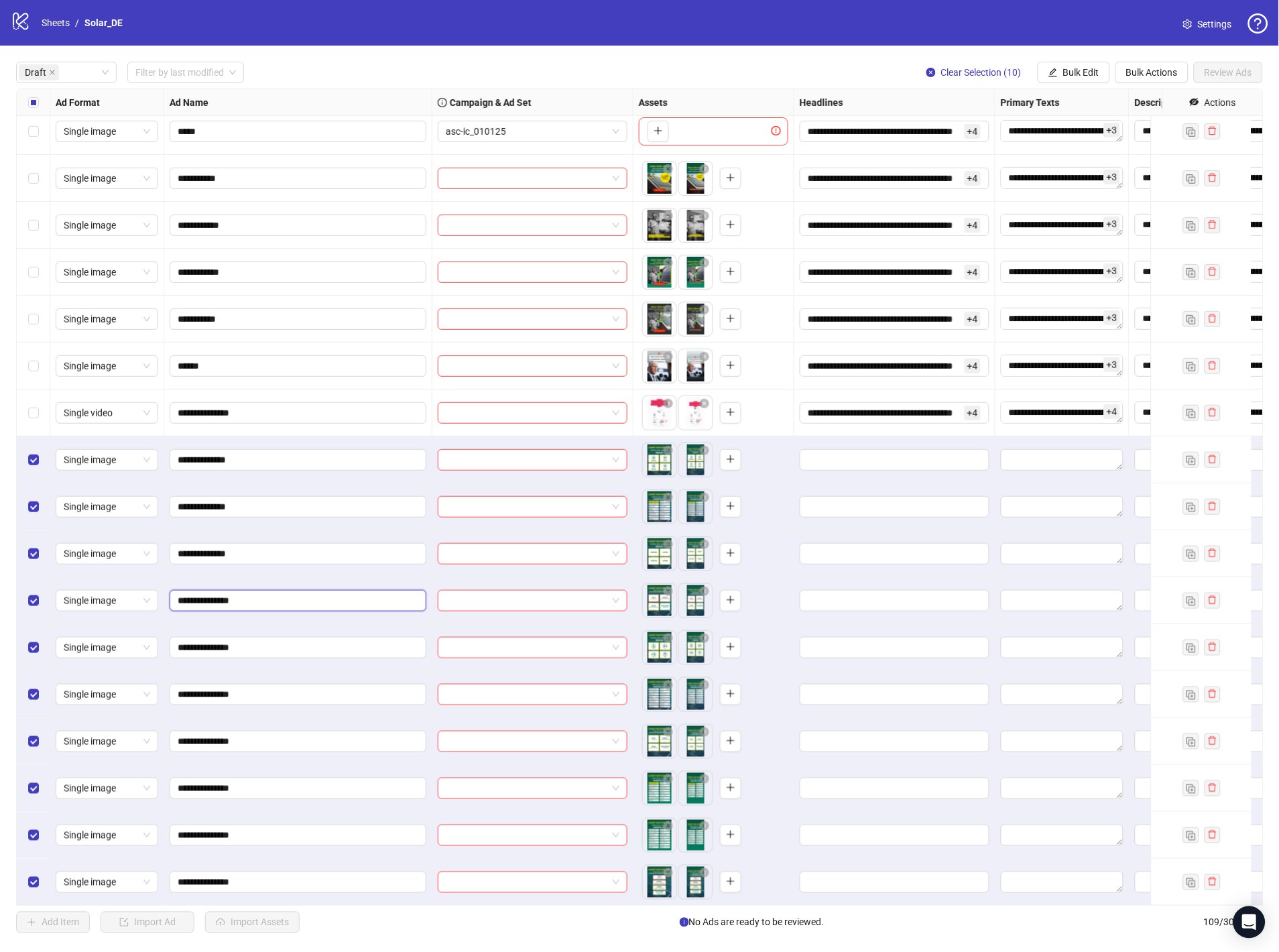 click on "**********" at bounding box center [296, 601] 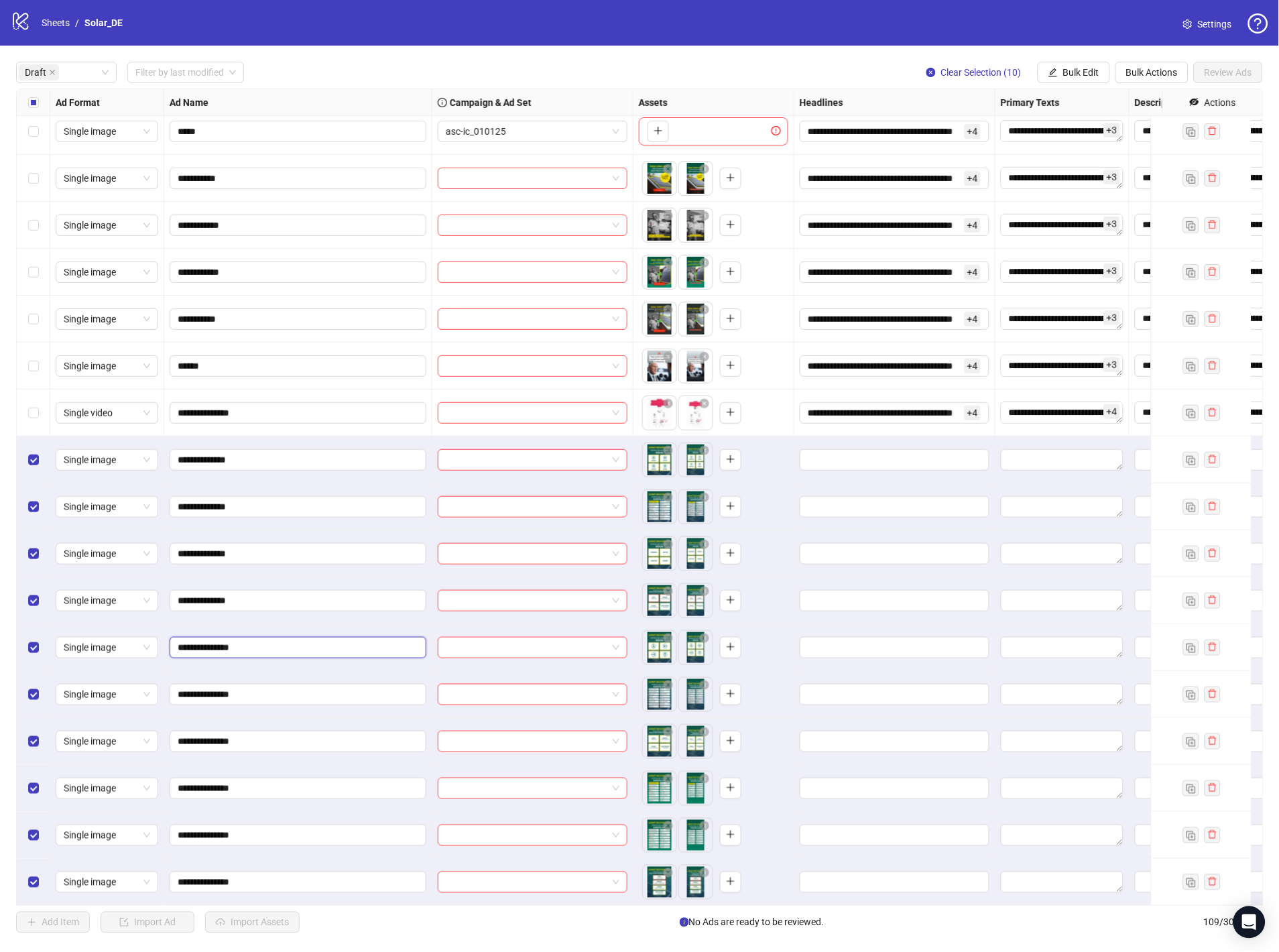 click on "**********" at bounding box center (296, 648) 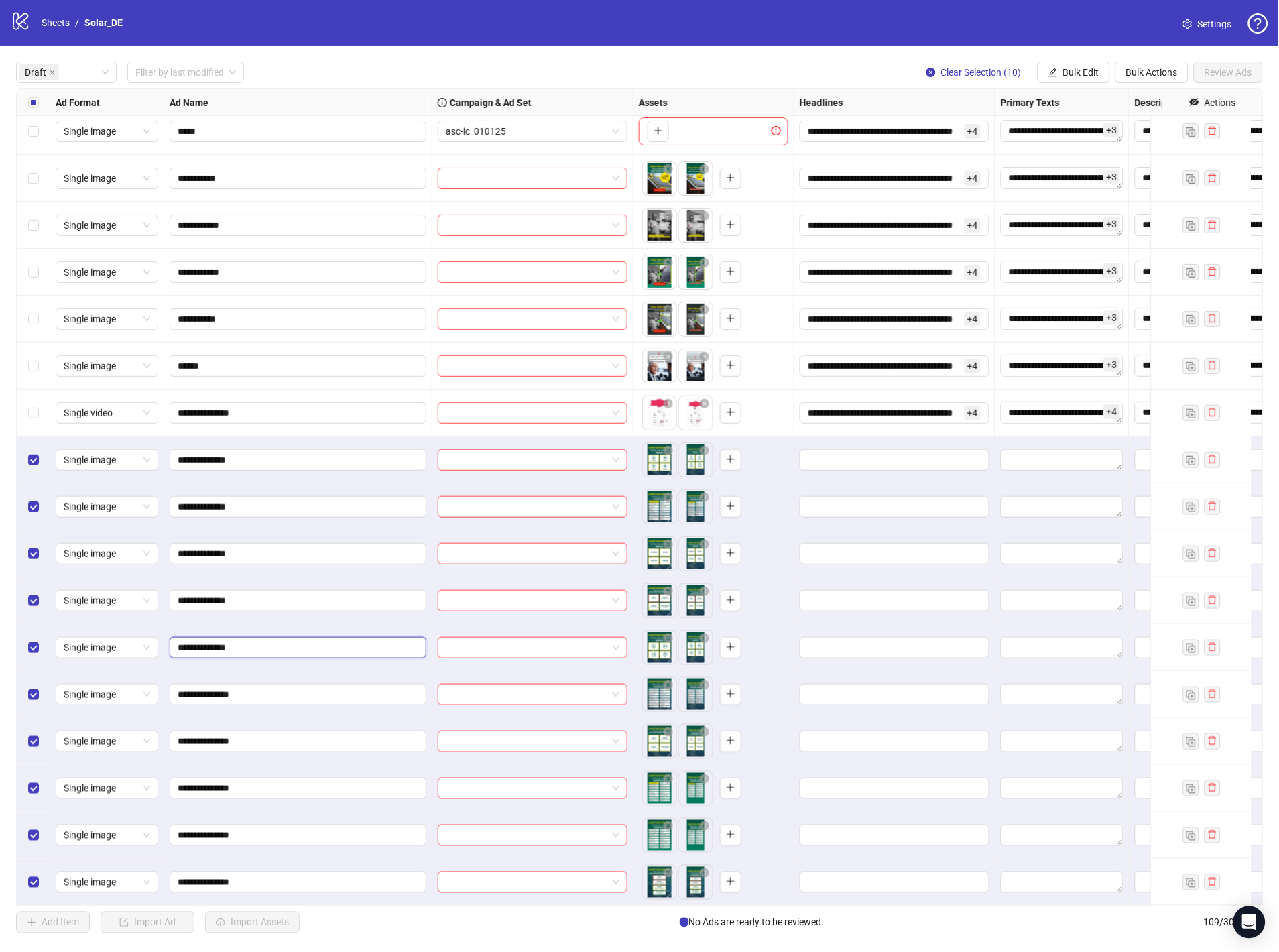 type on "**********" 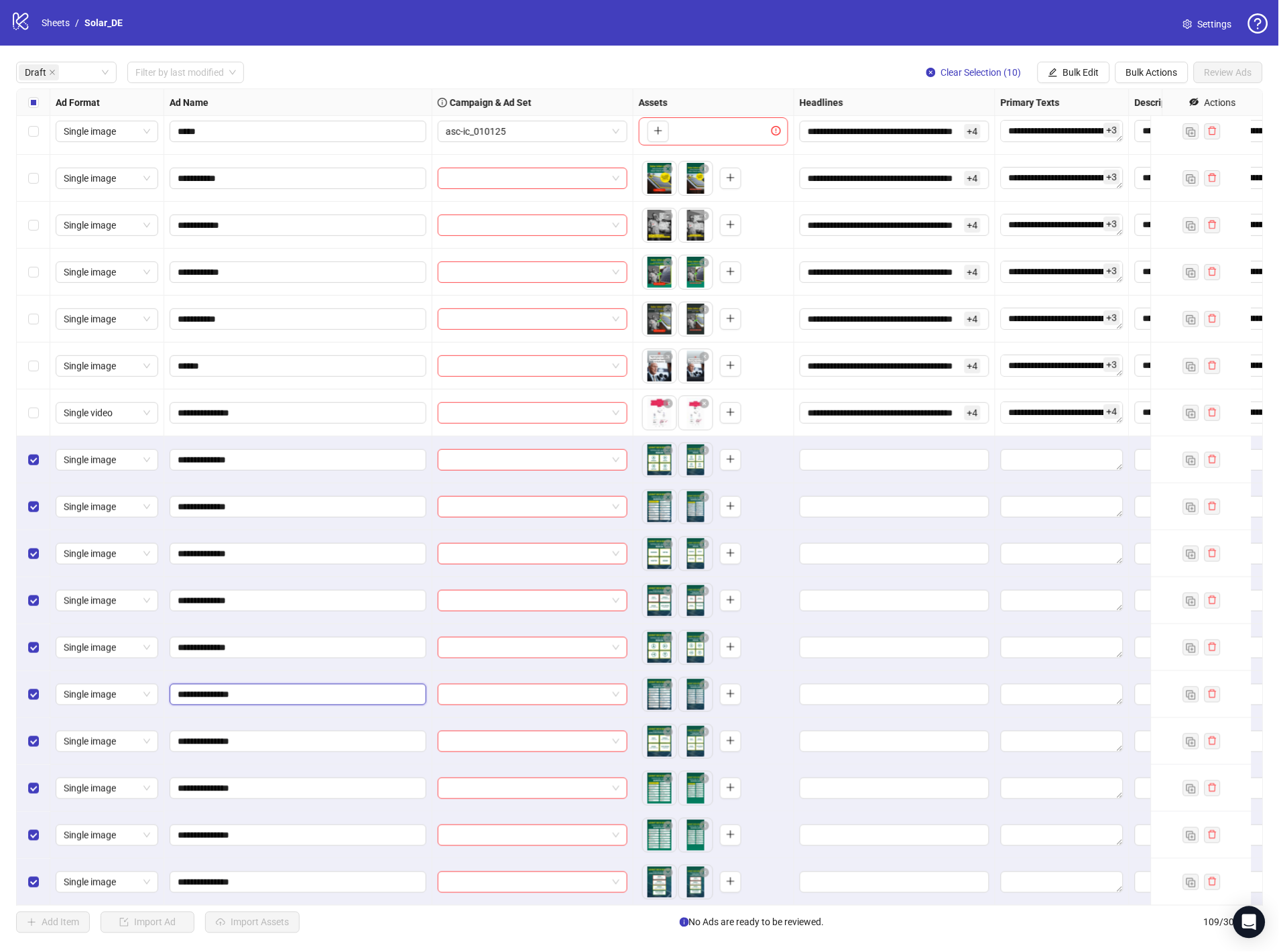 click on "**********" at bounding box center [296, 695] 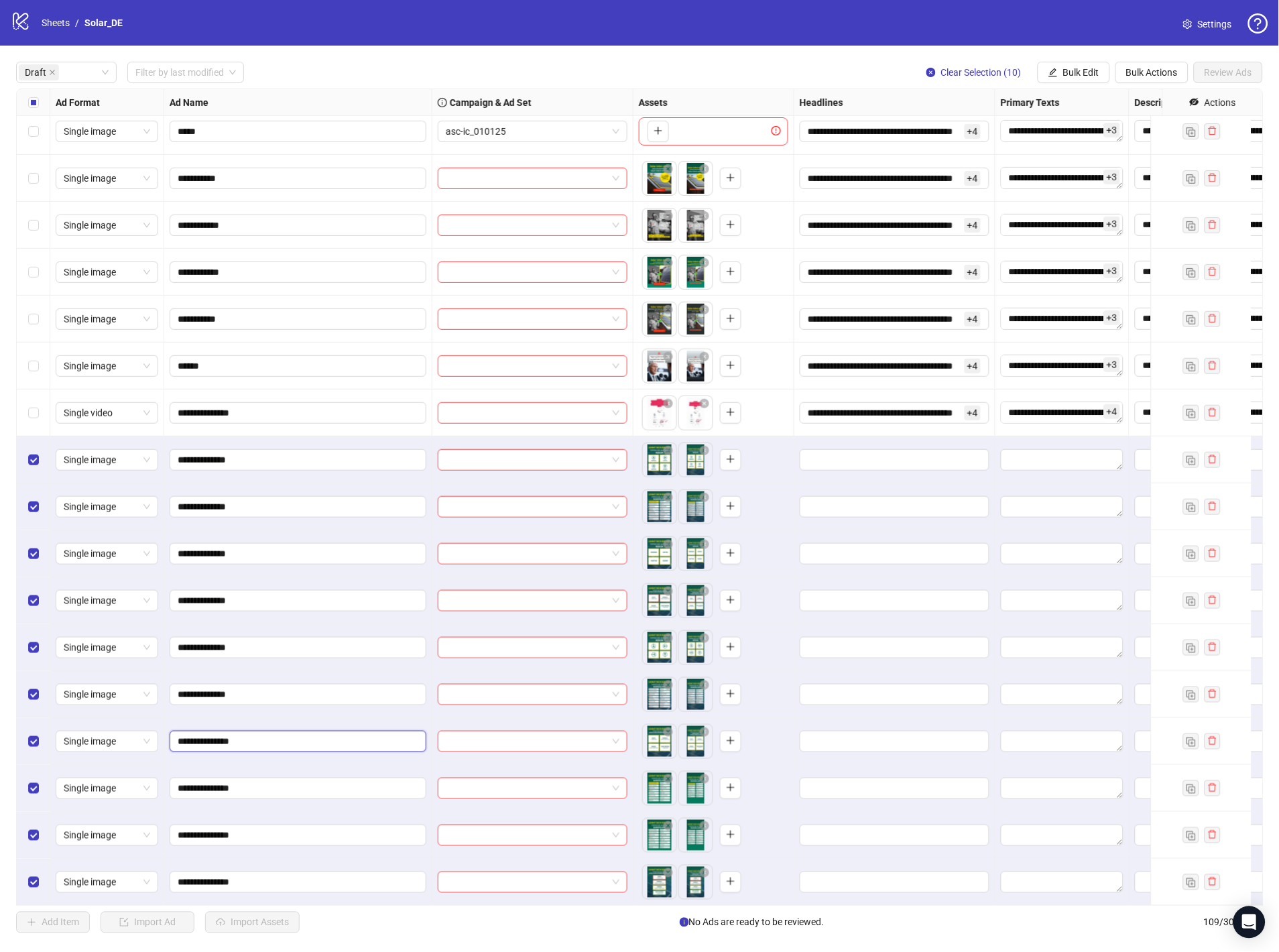 click on "**********" at bounding box center (296, 741) 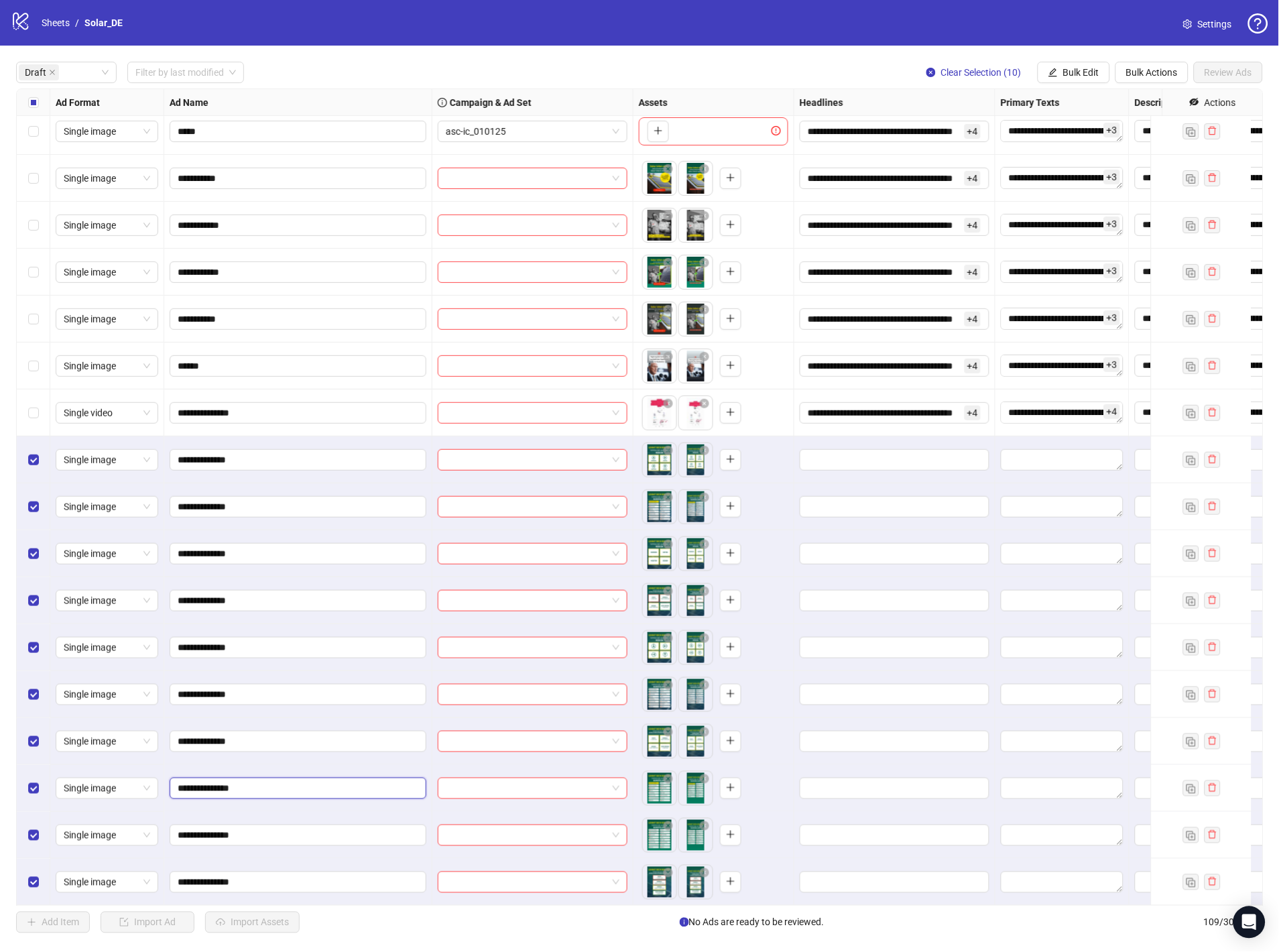 click on "**********" at bounding box center (296, 788) 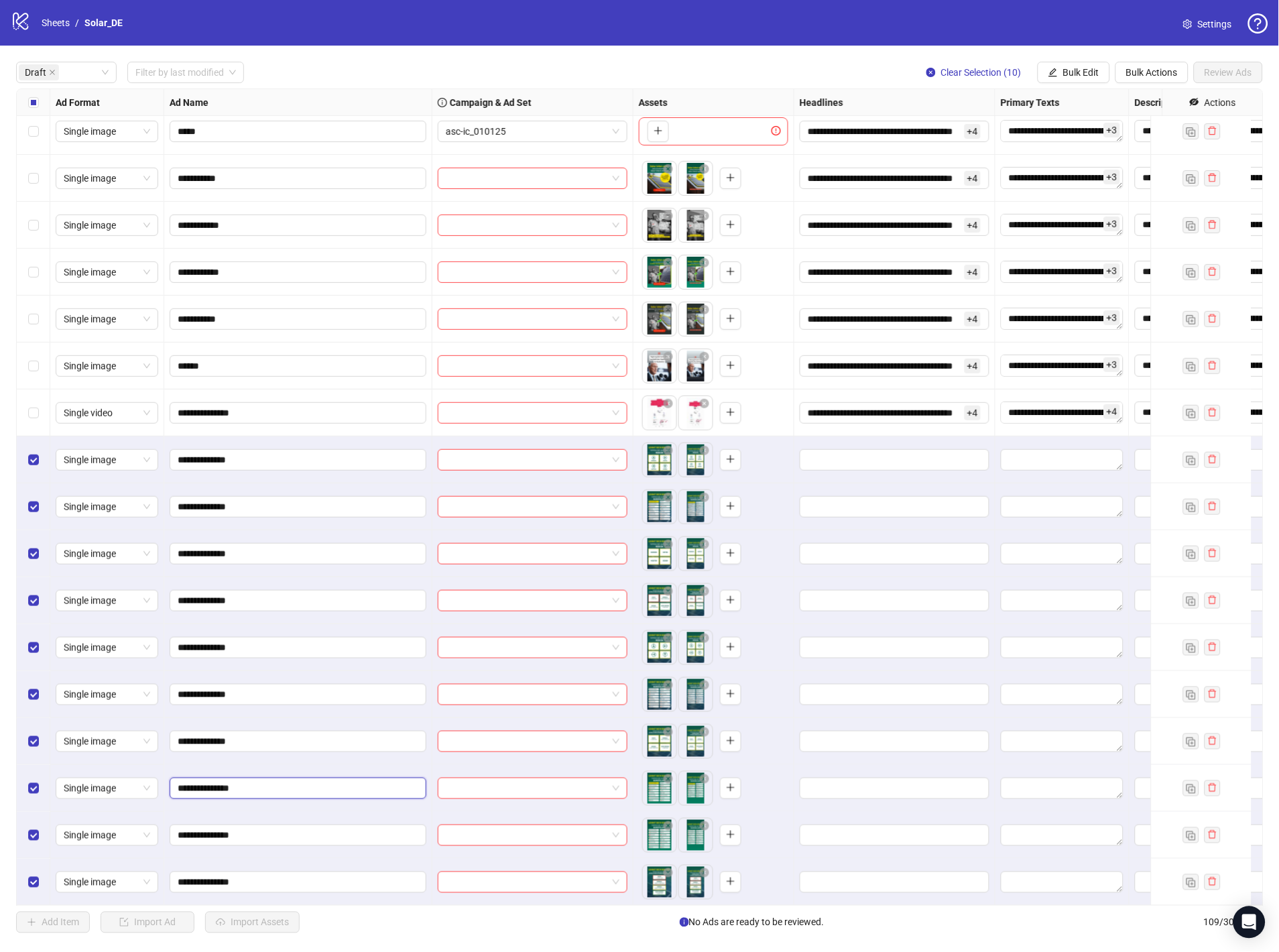 type on "**********" 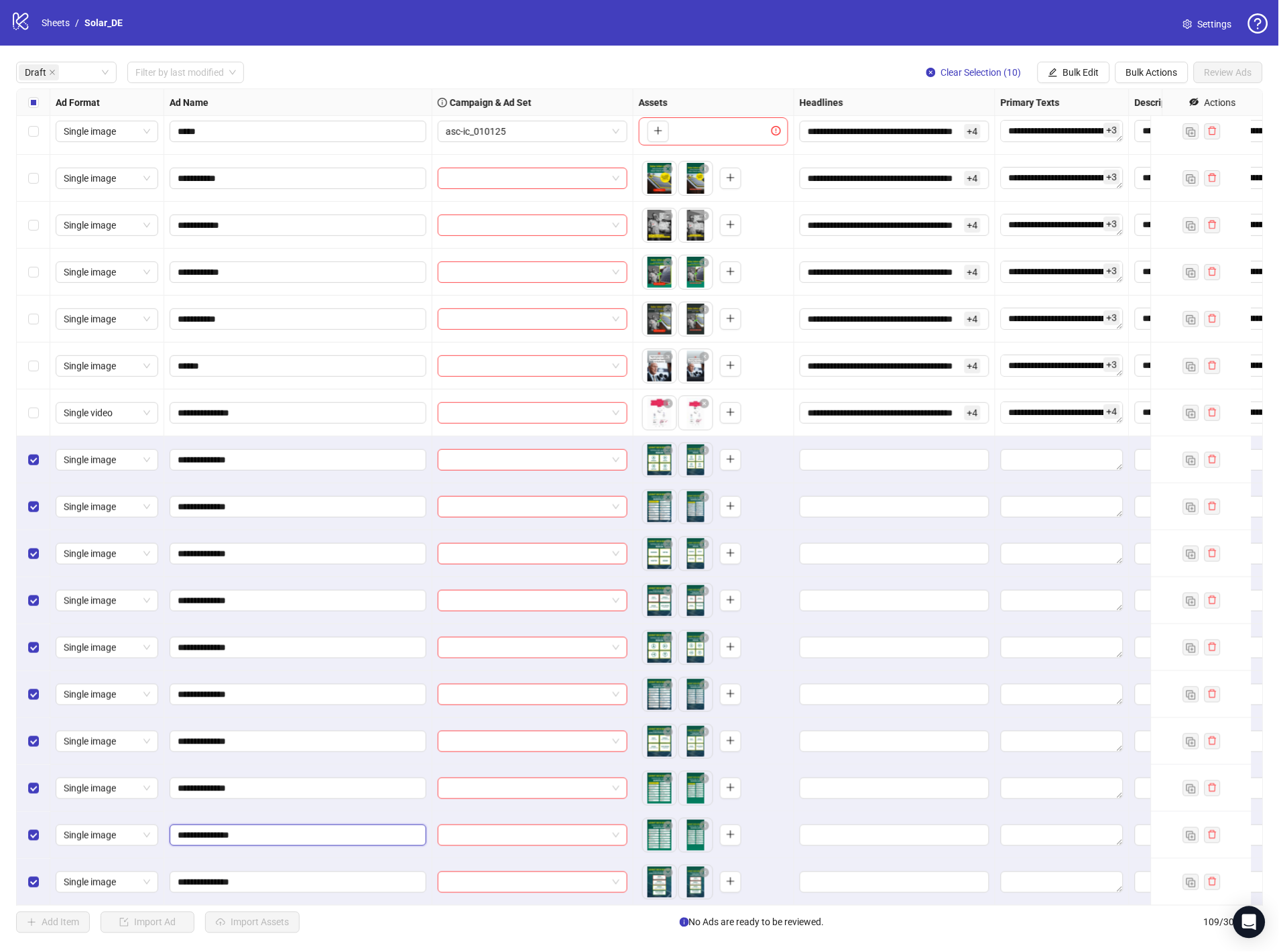 click on "**********" at bounding box center [296, 835] 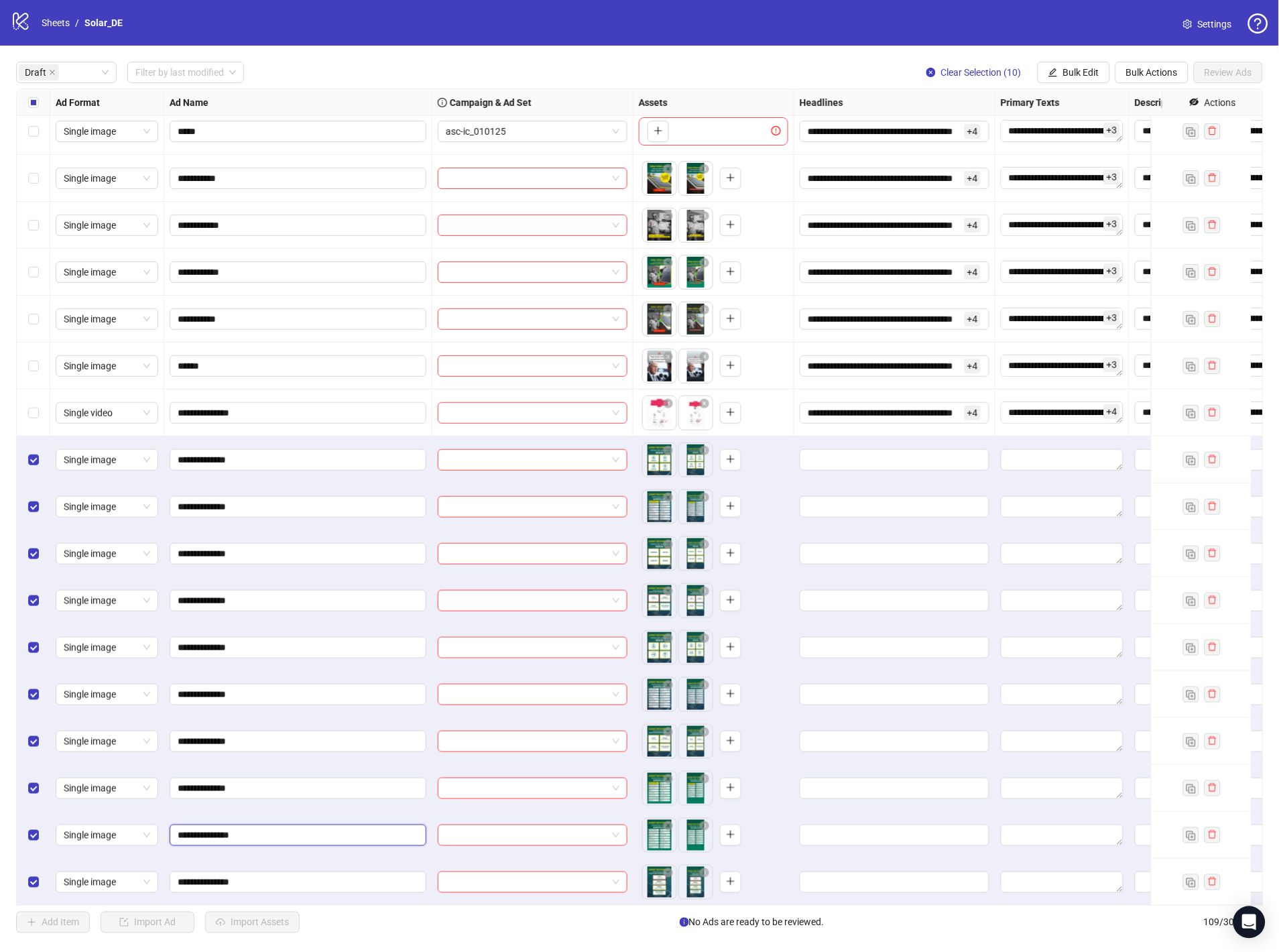 type on "**********" 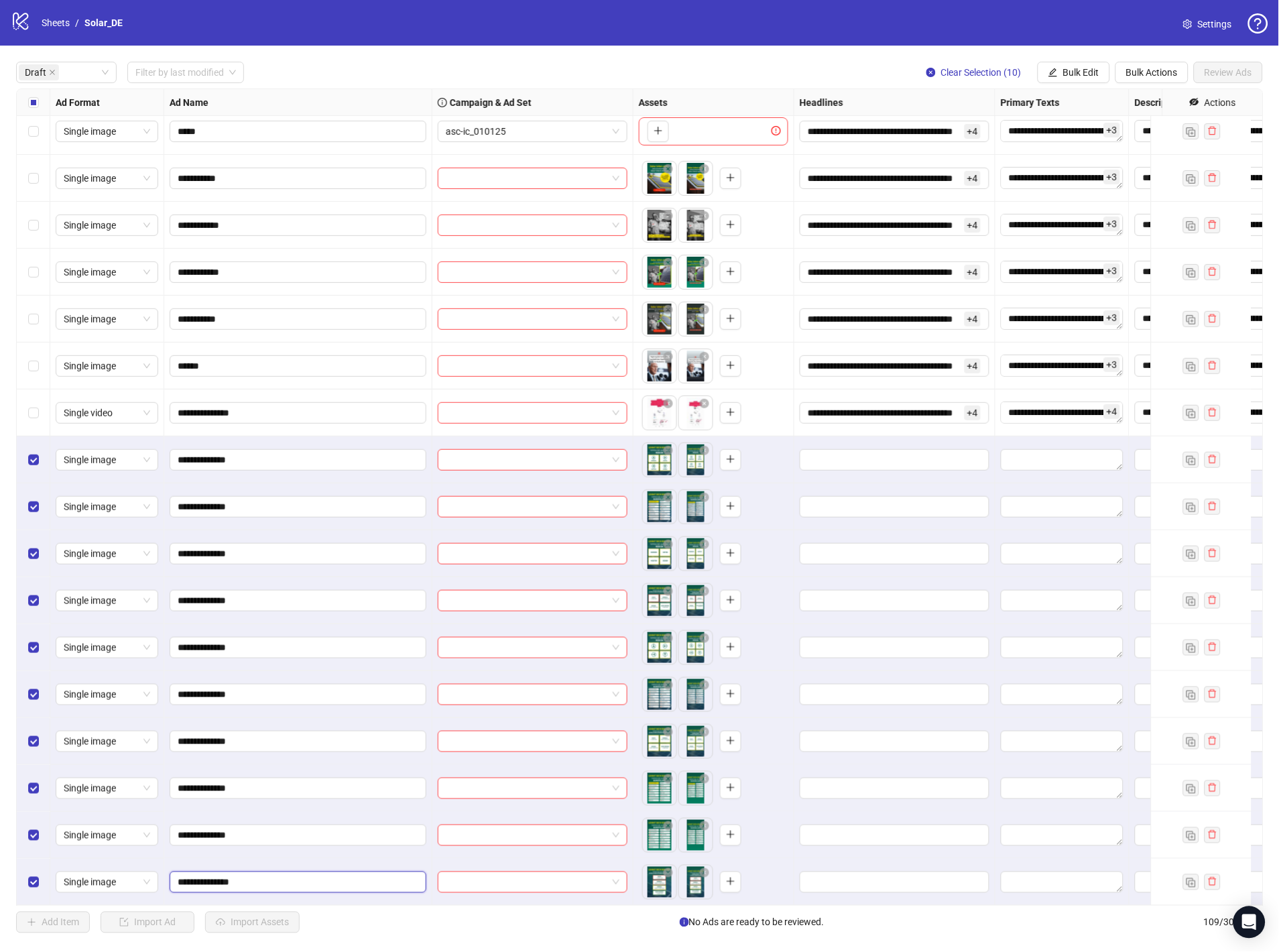 click on "**********" at bounding box center [296, 882] 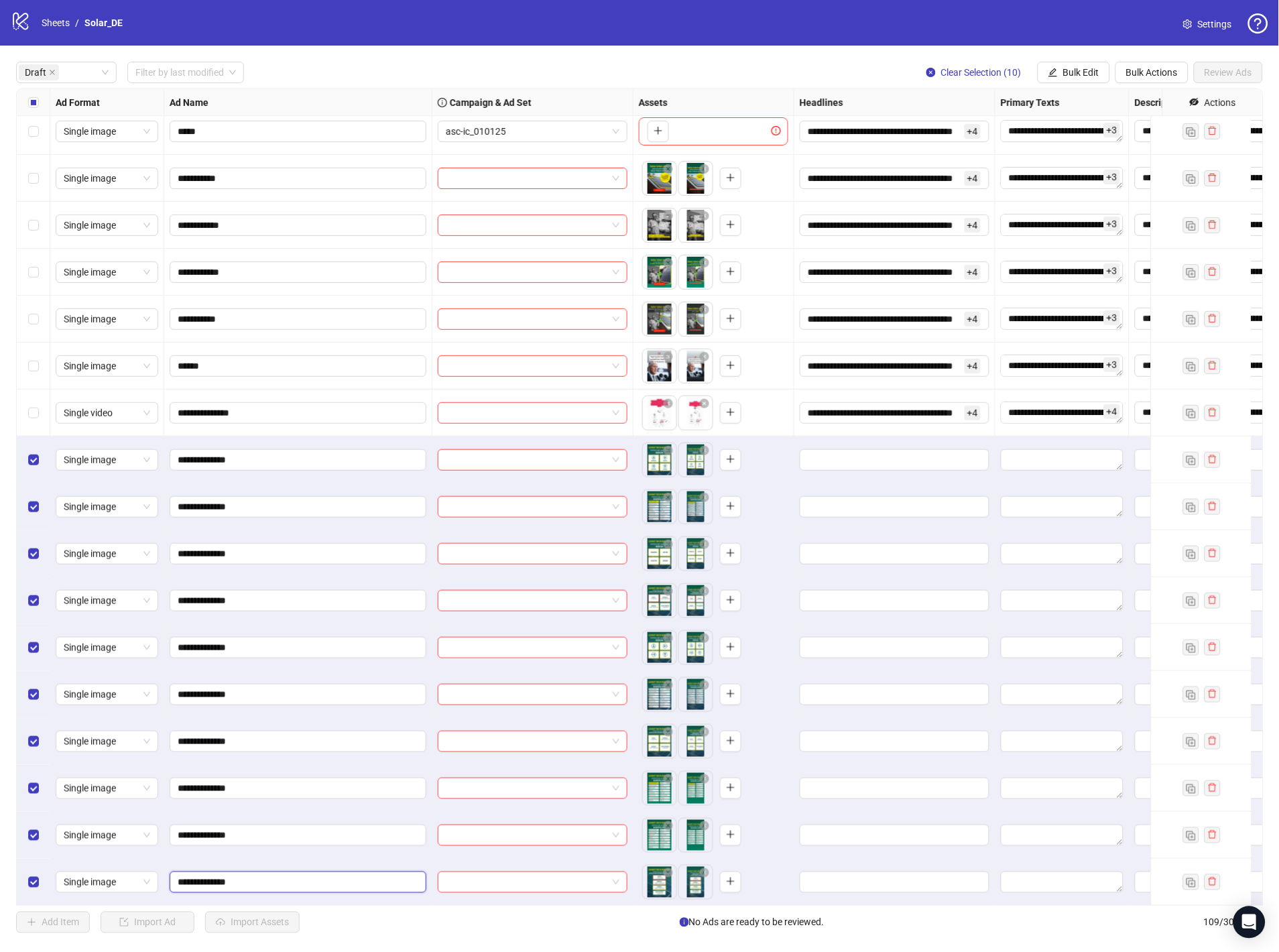 type on "**********" 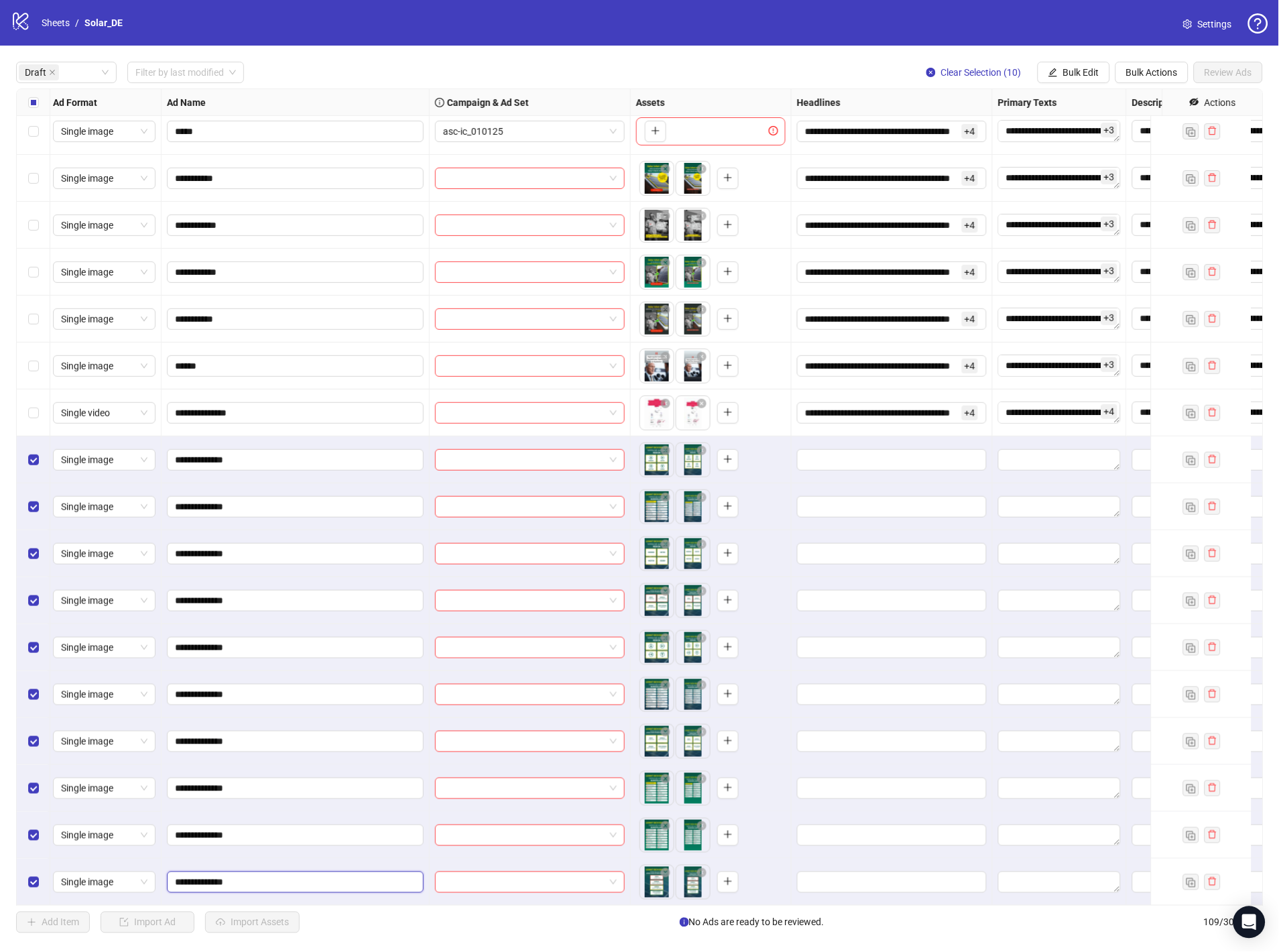 scroll, scrollTop: 160, scrollLeft: 0, axis: vertical 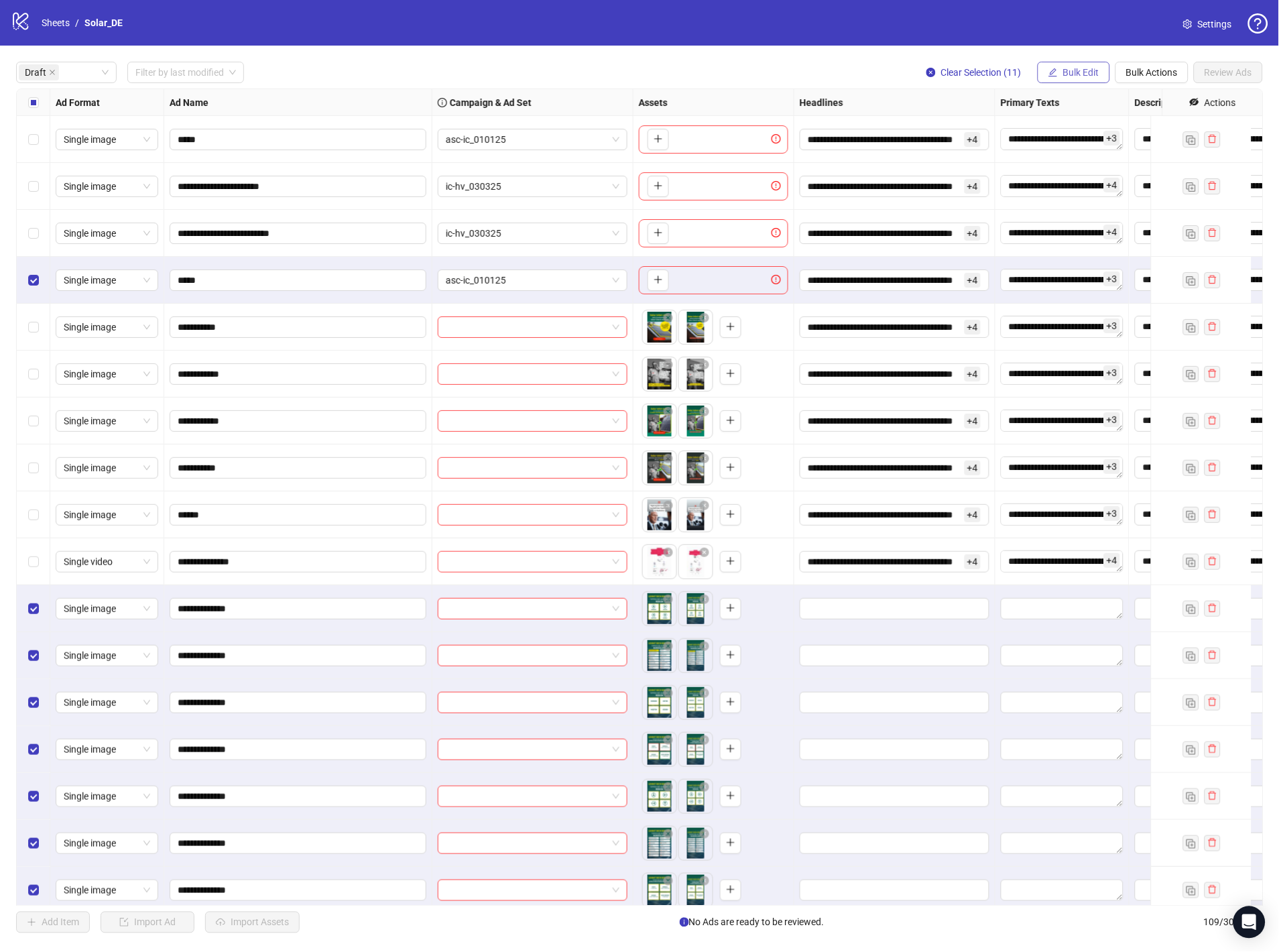 click on "Bulk Edit" at bounding box center (1074, 72) 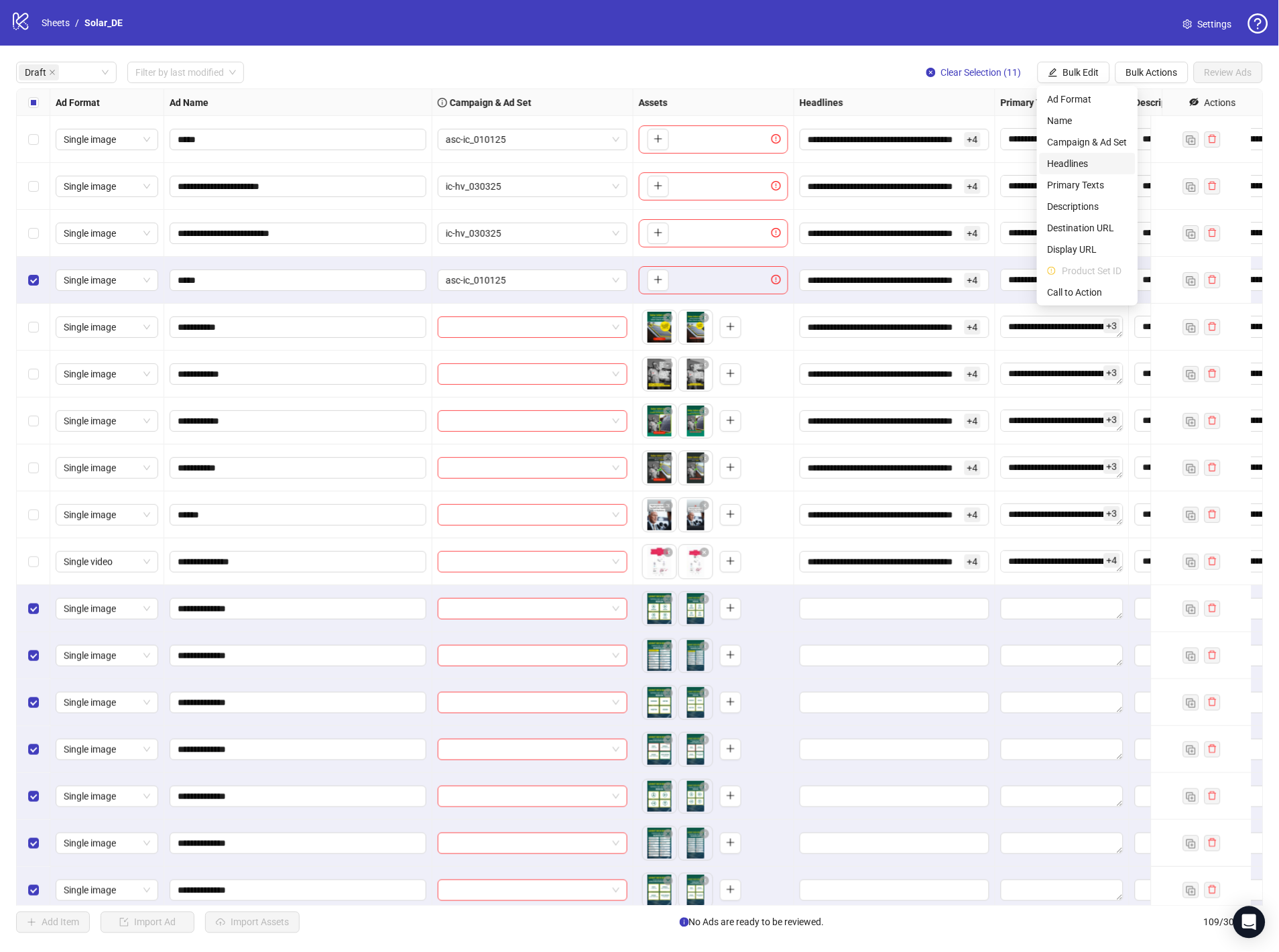 click on "Headlines" at bounding box center [1087, 164] 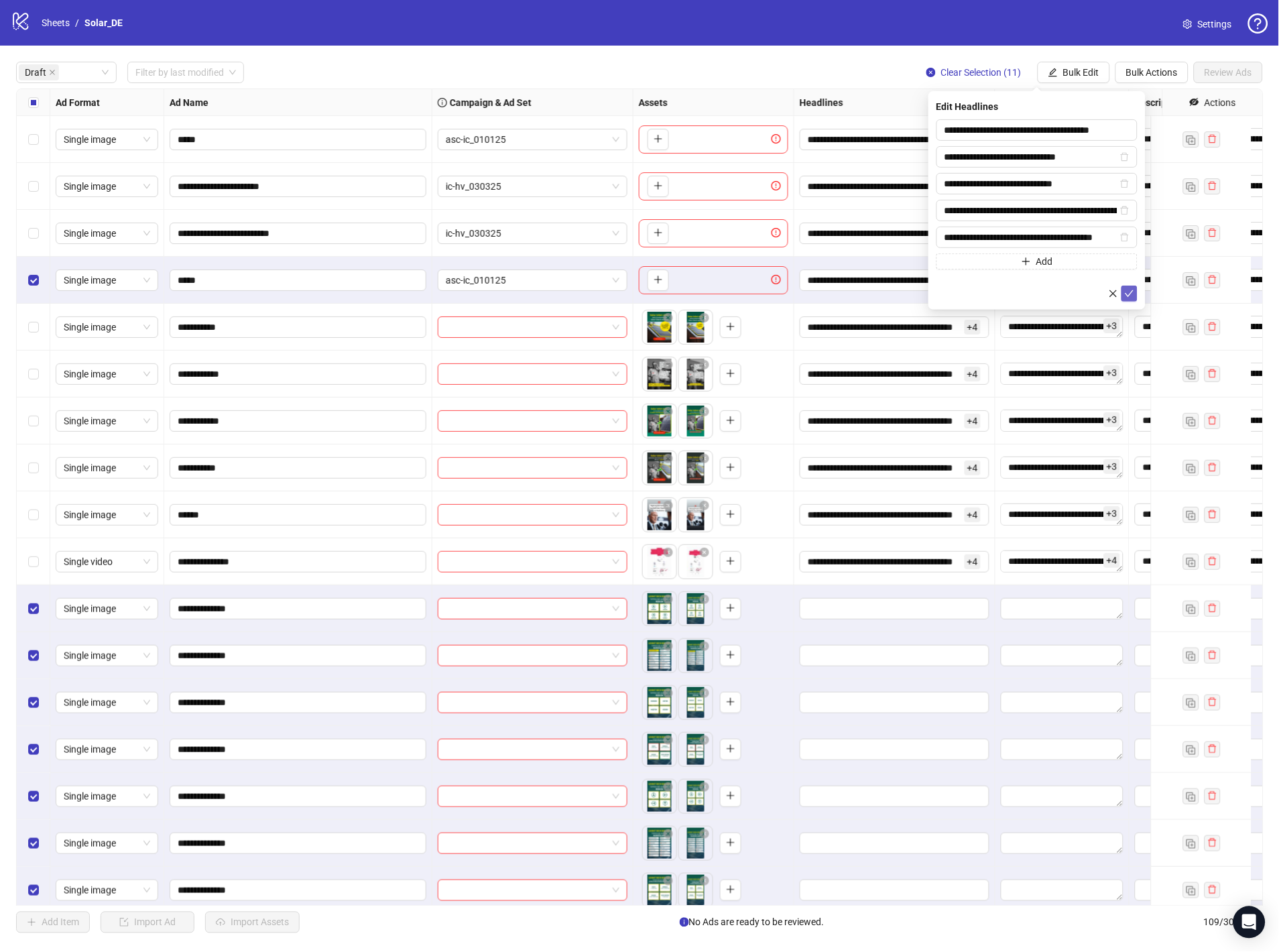 click 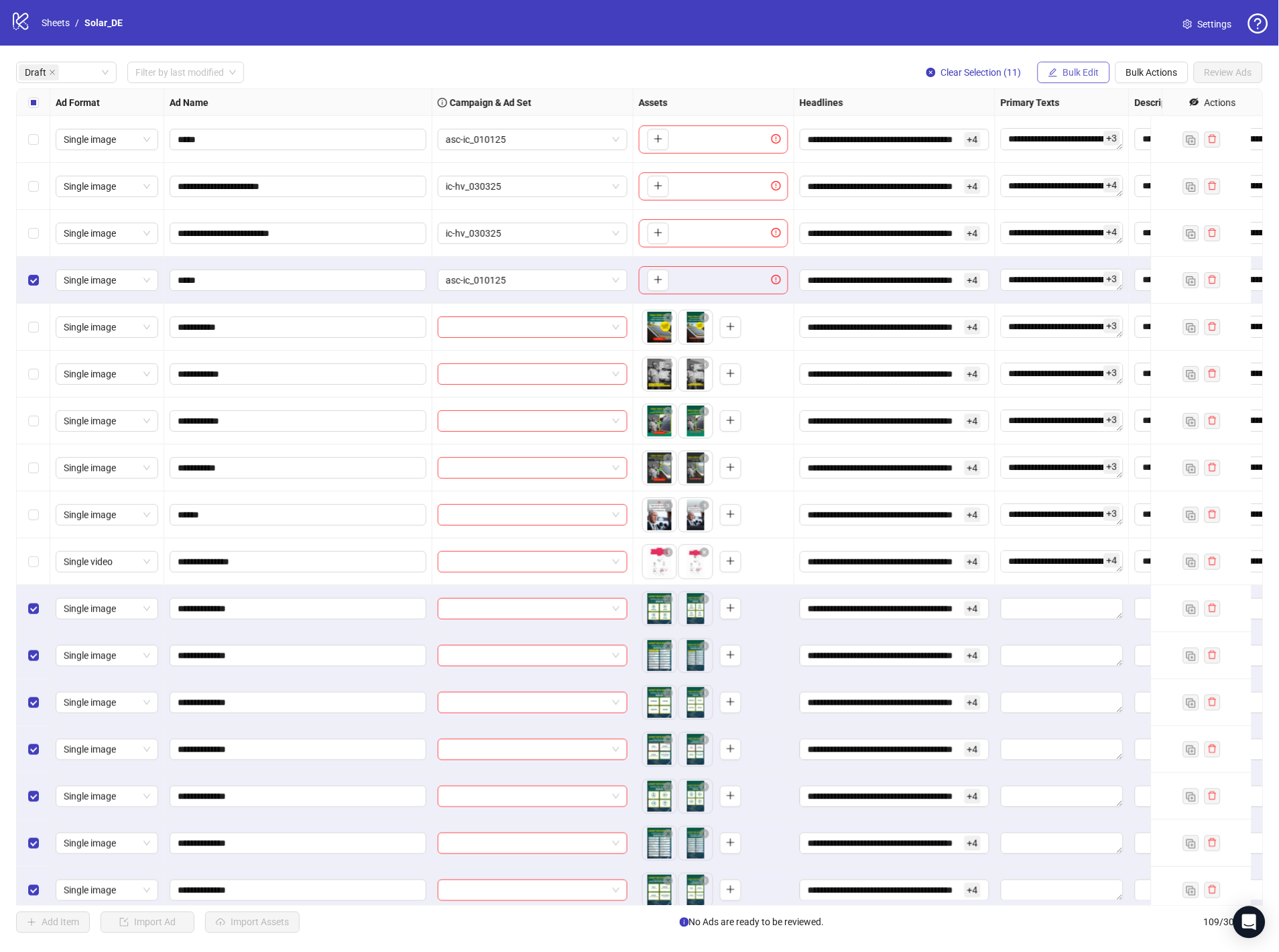 click on "Bulk Edit" at bounding box center (1081, 72) 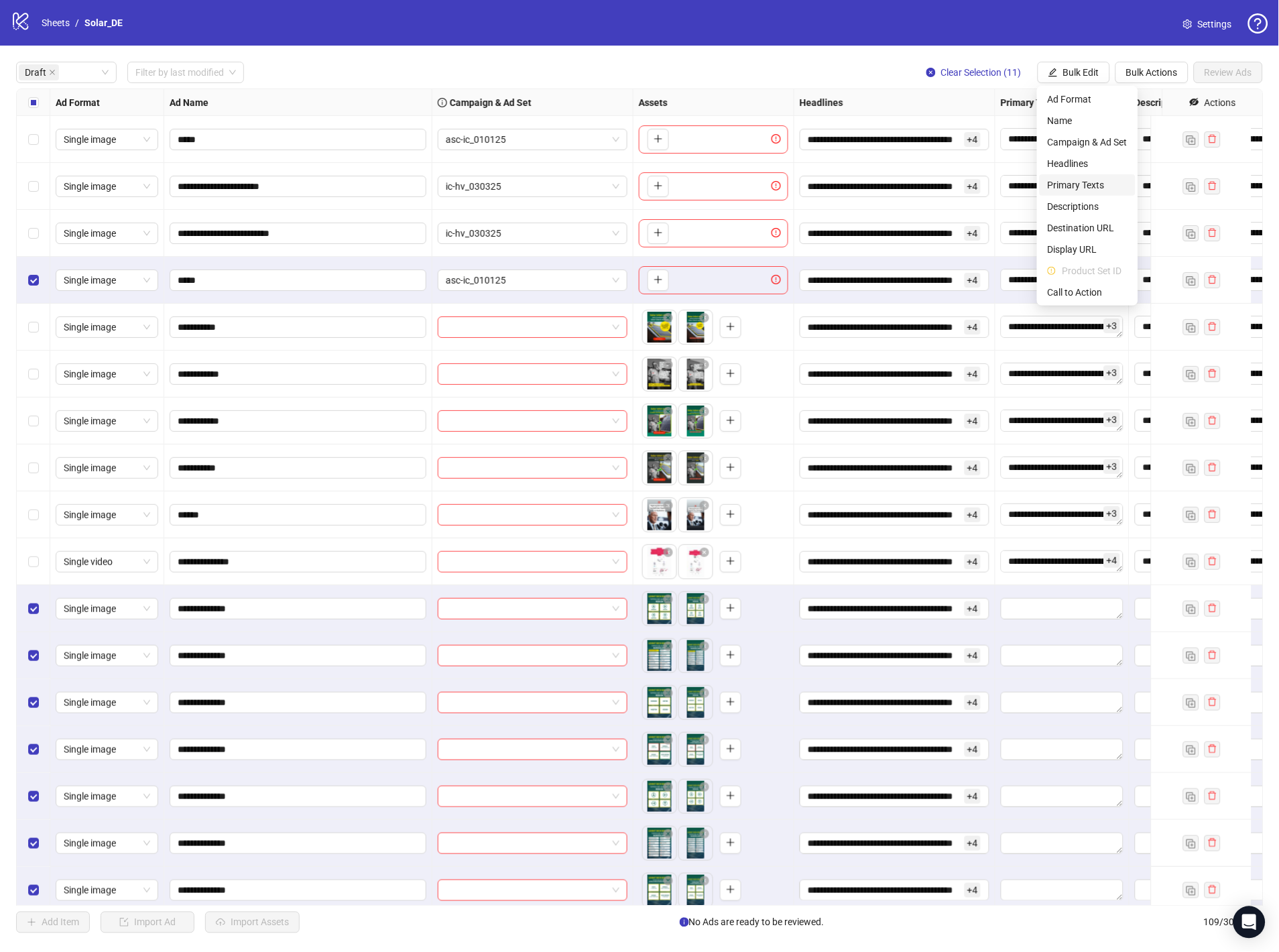 click on "Primary Texts" at bounding box center [1087, 185] 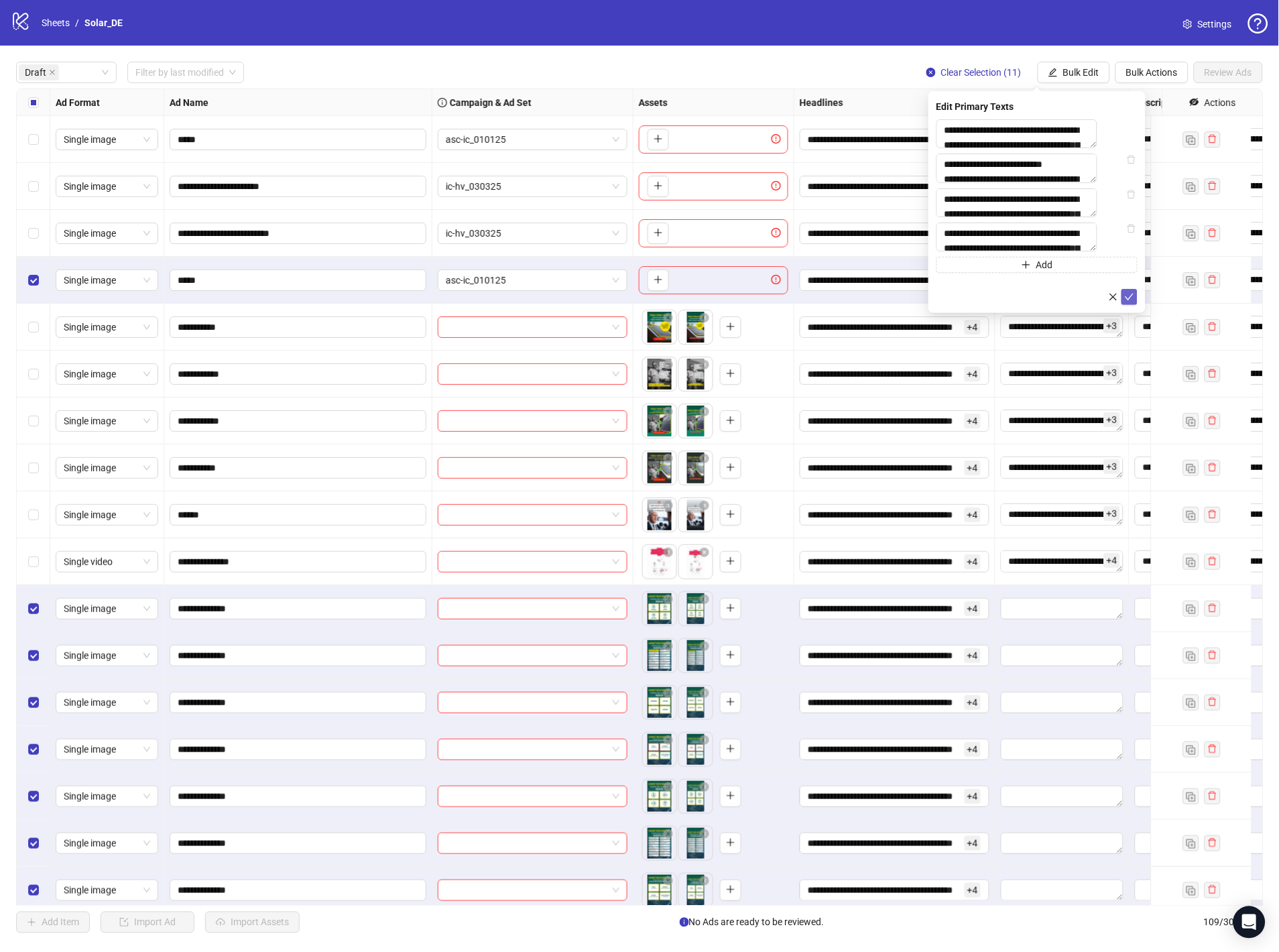 click 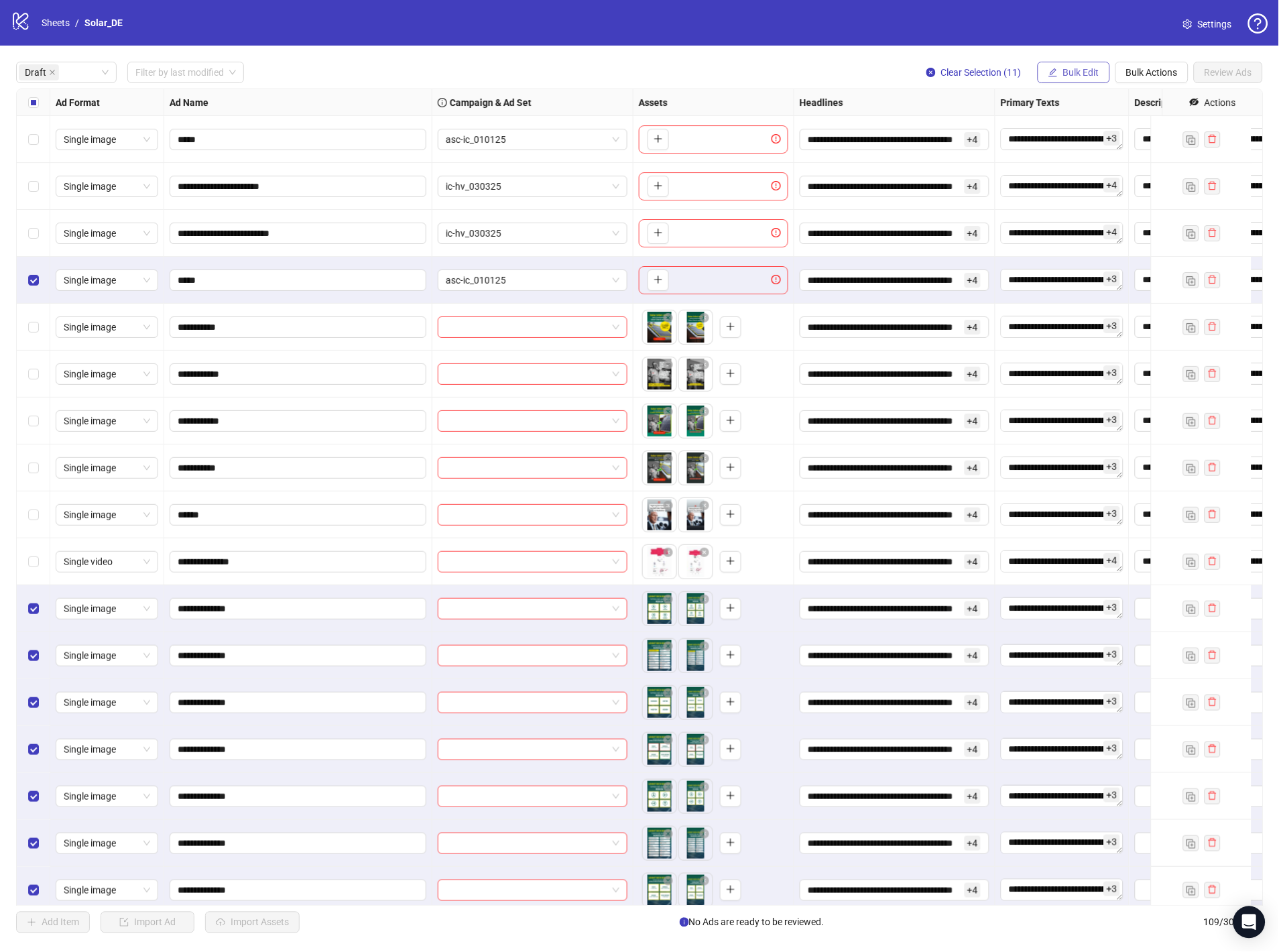 click on "Bulk Edit" at bounding box center [1081, 72] 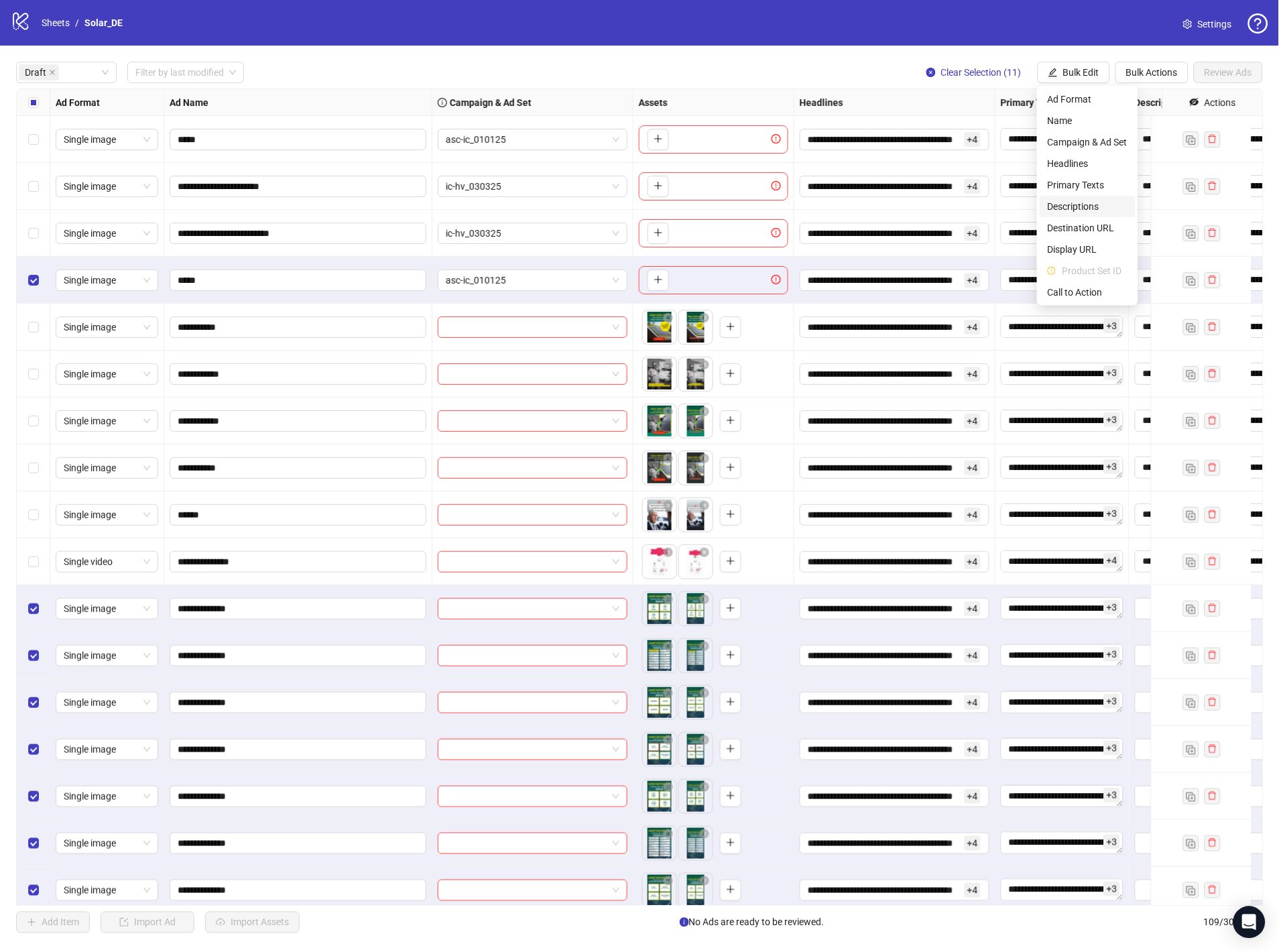 click on "Descriptions" at bounding box center [1087, 206] 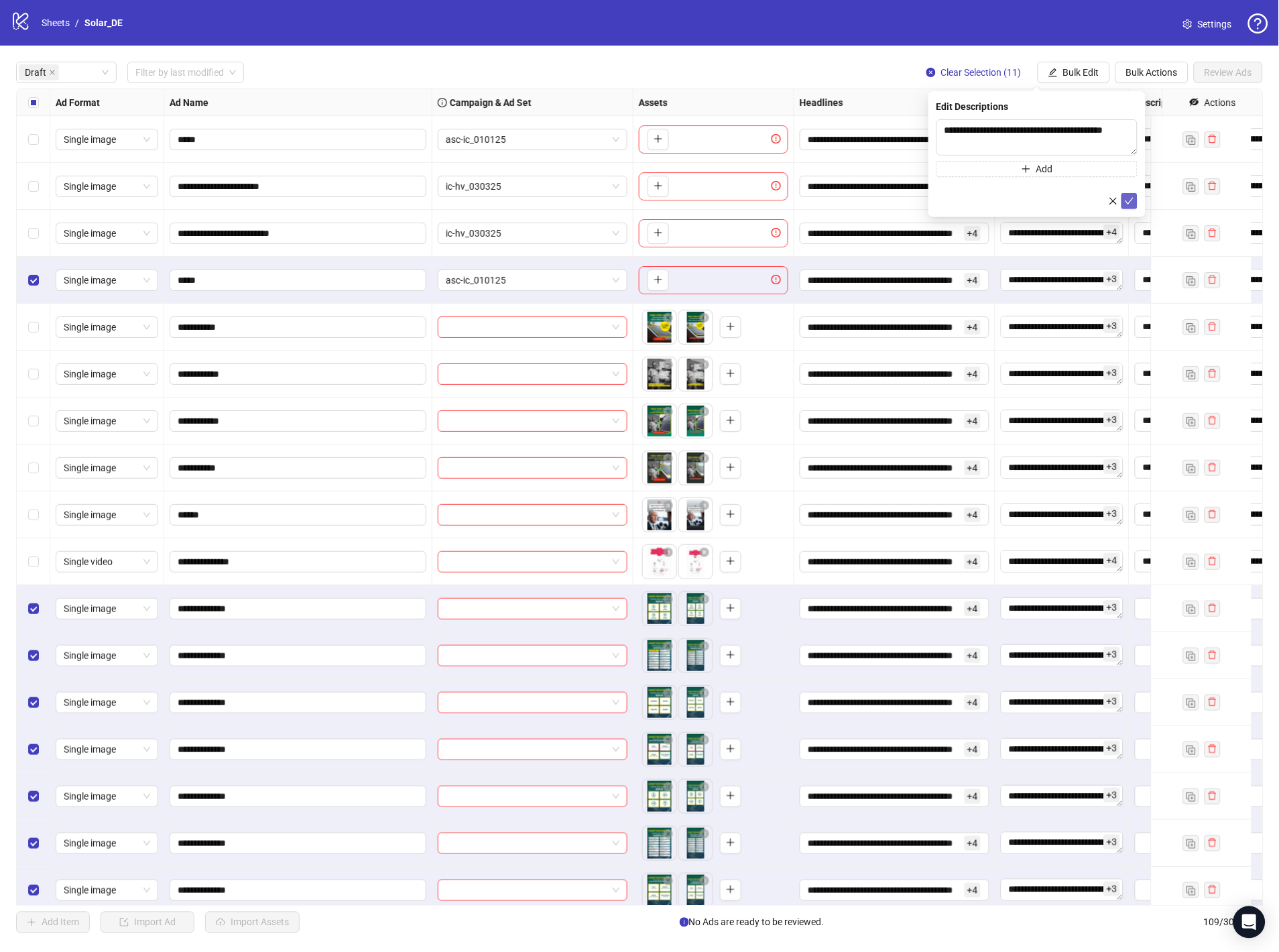 click 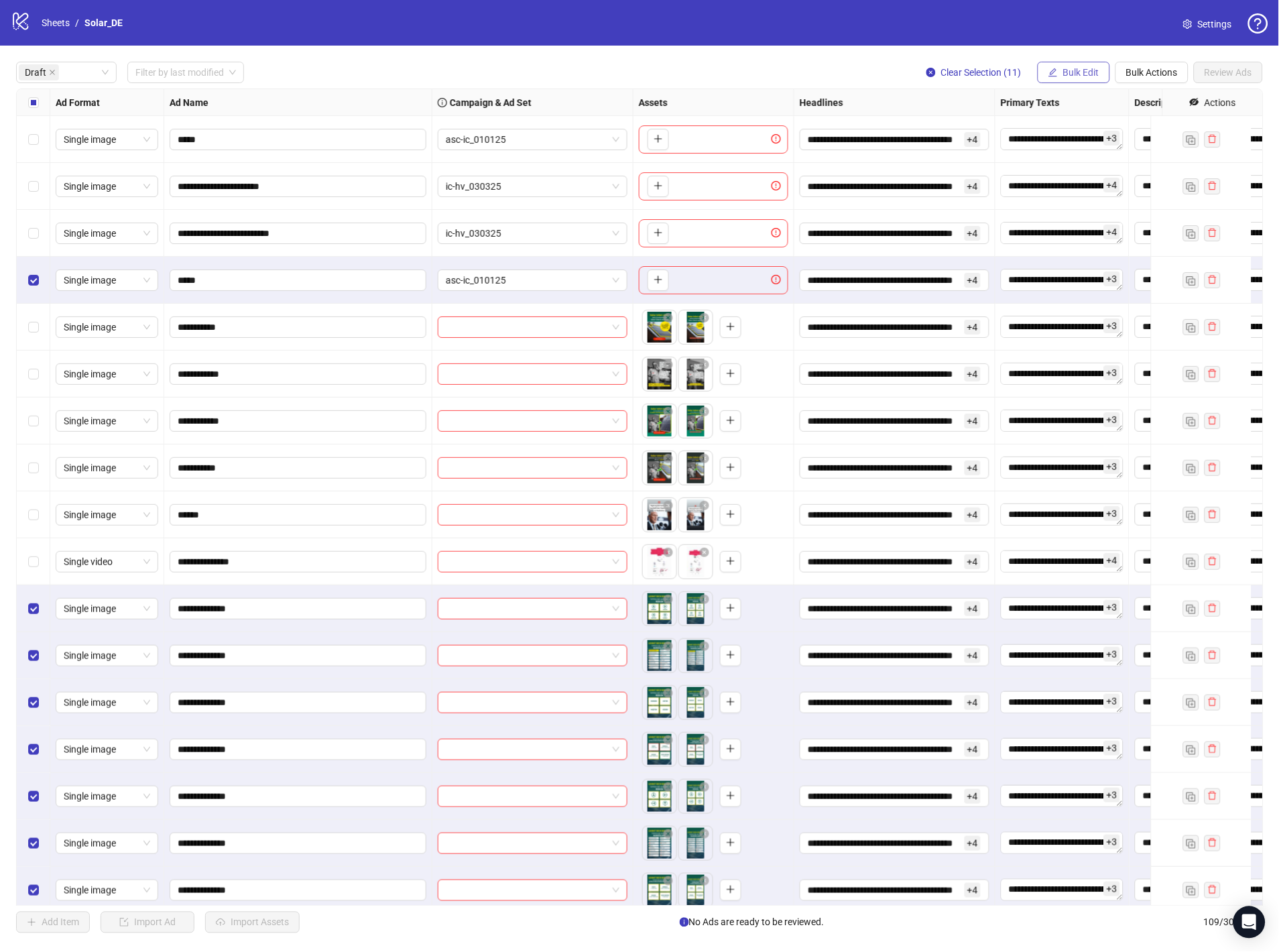 click on "Bulk Edit" at bounding box center [1081, 72] 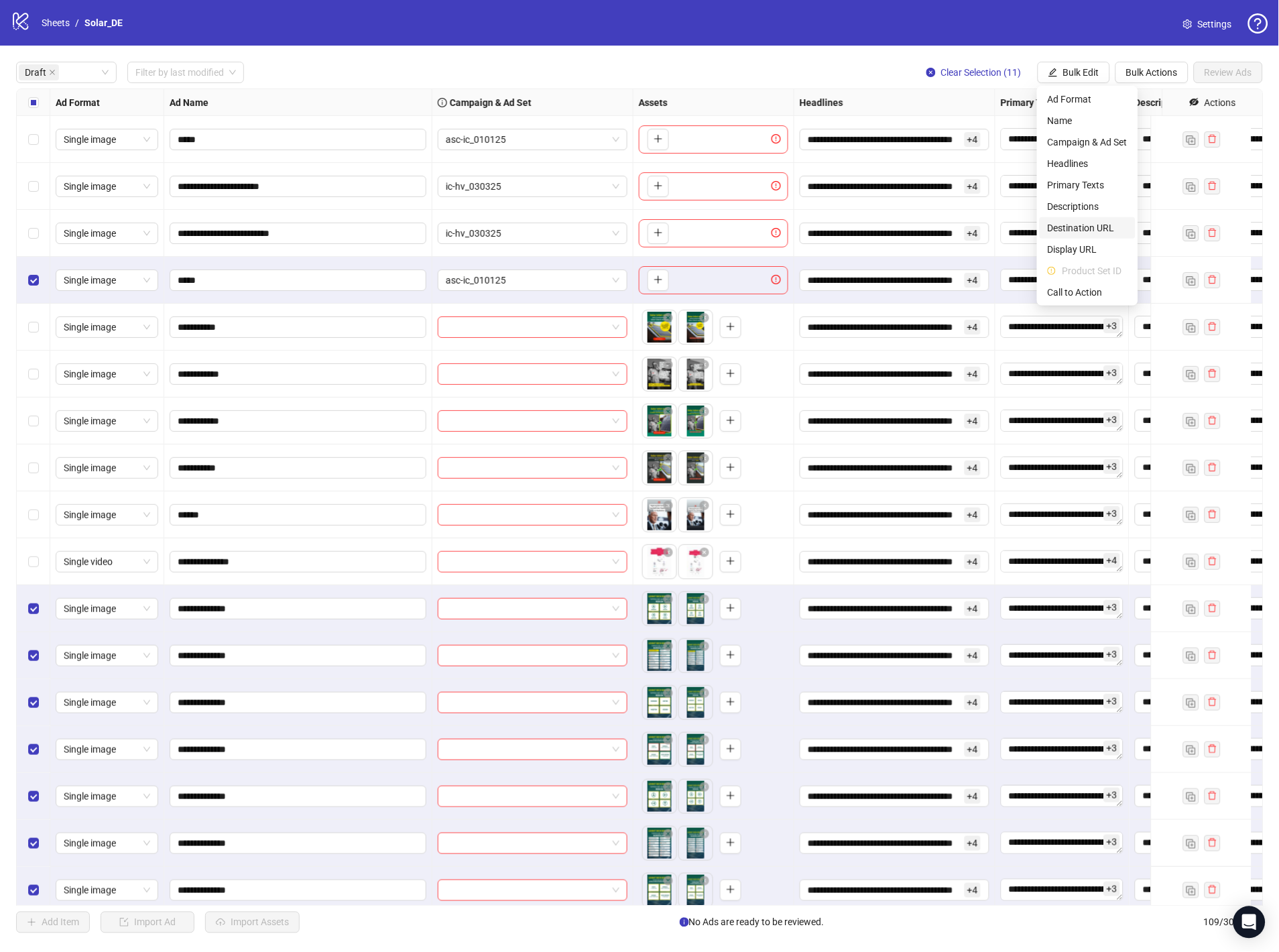 click on "Destination URL" at bounding box center [1087, 228] 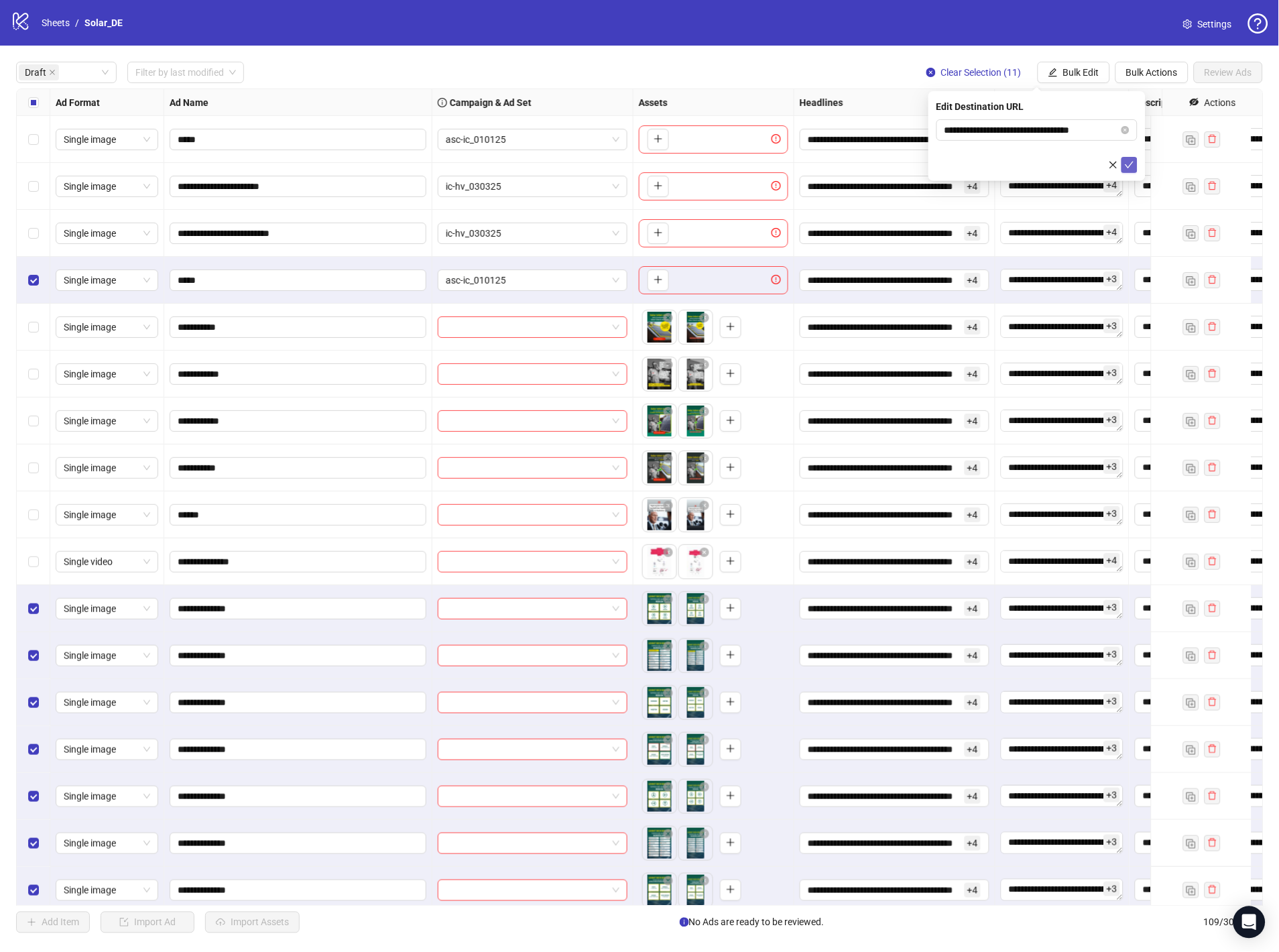click 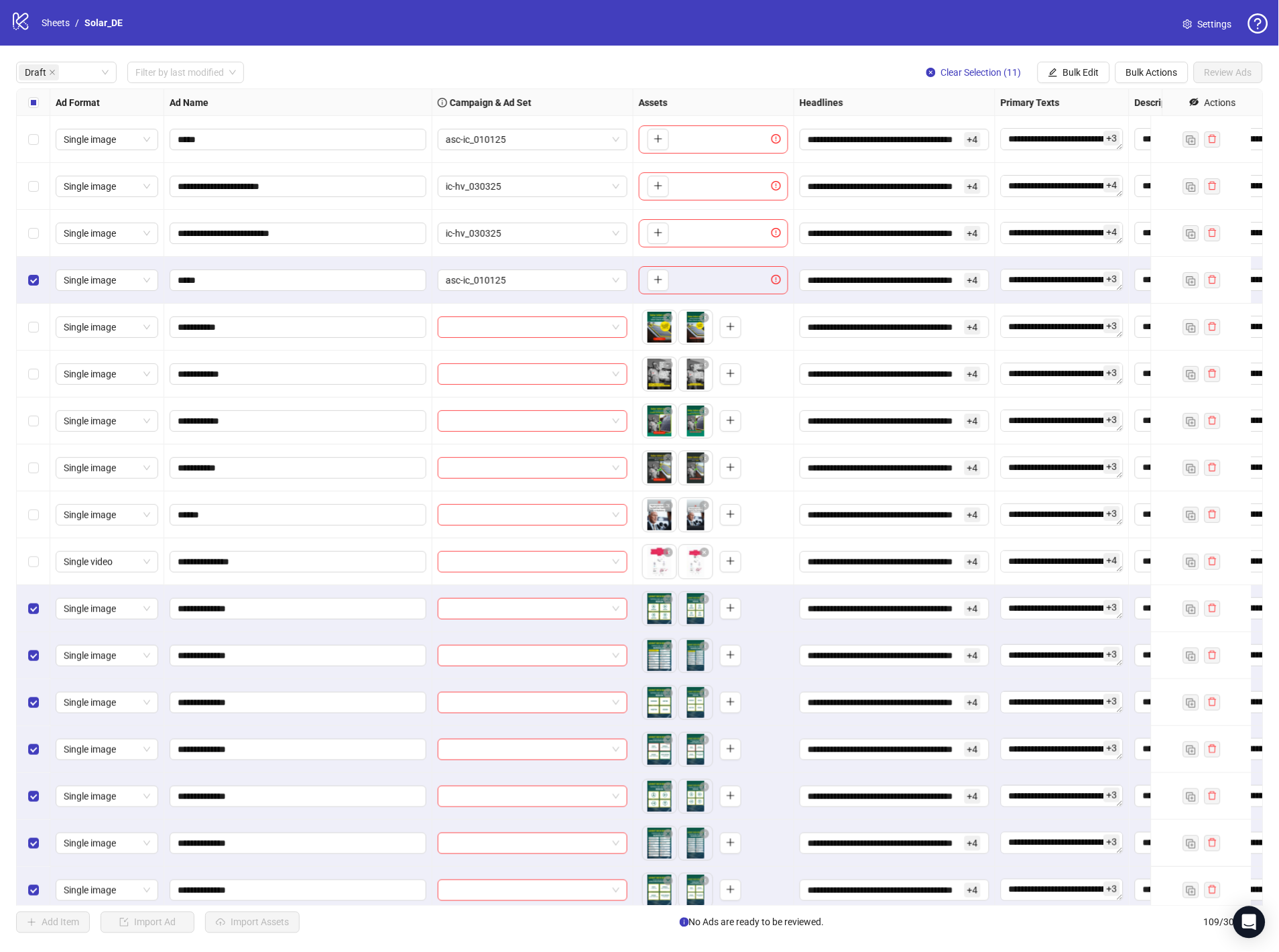 click on "Bulk Edit" at bounding box center [1081, 72] 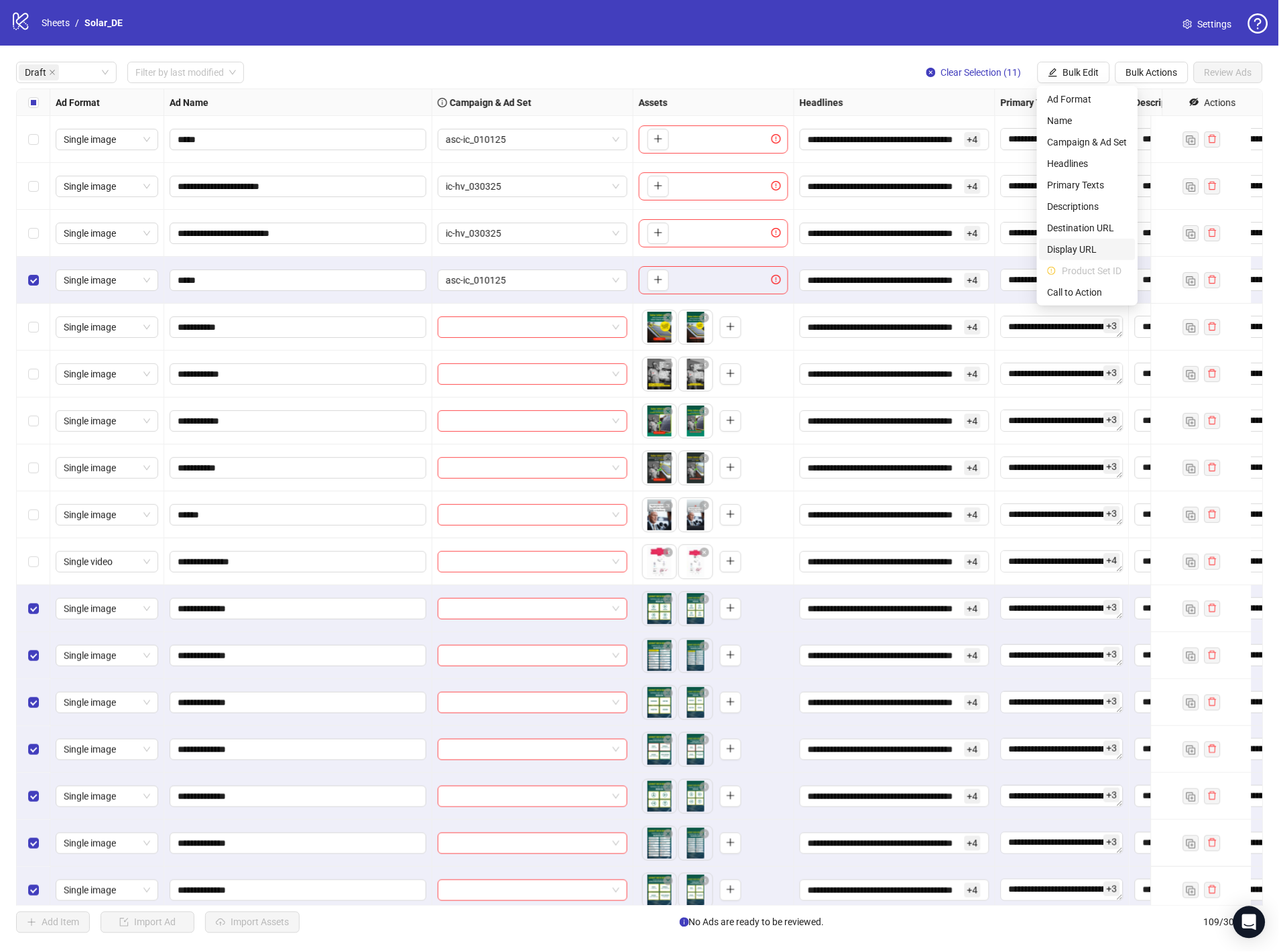 click on "Display URL" at bounding box center [1087, 249] 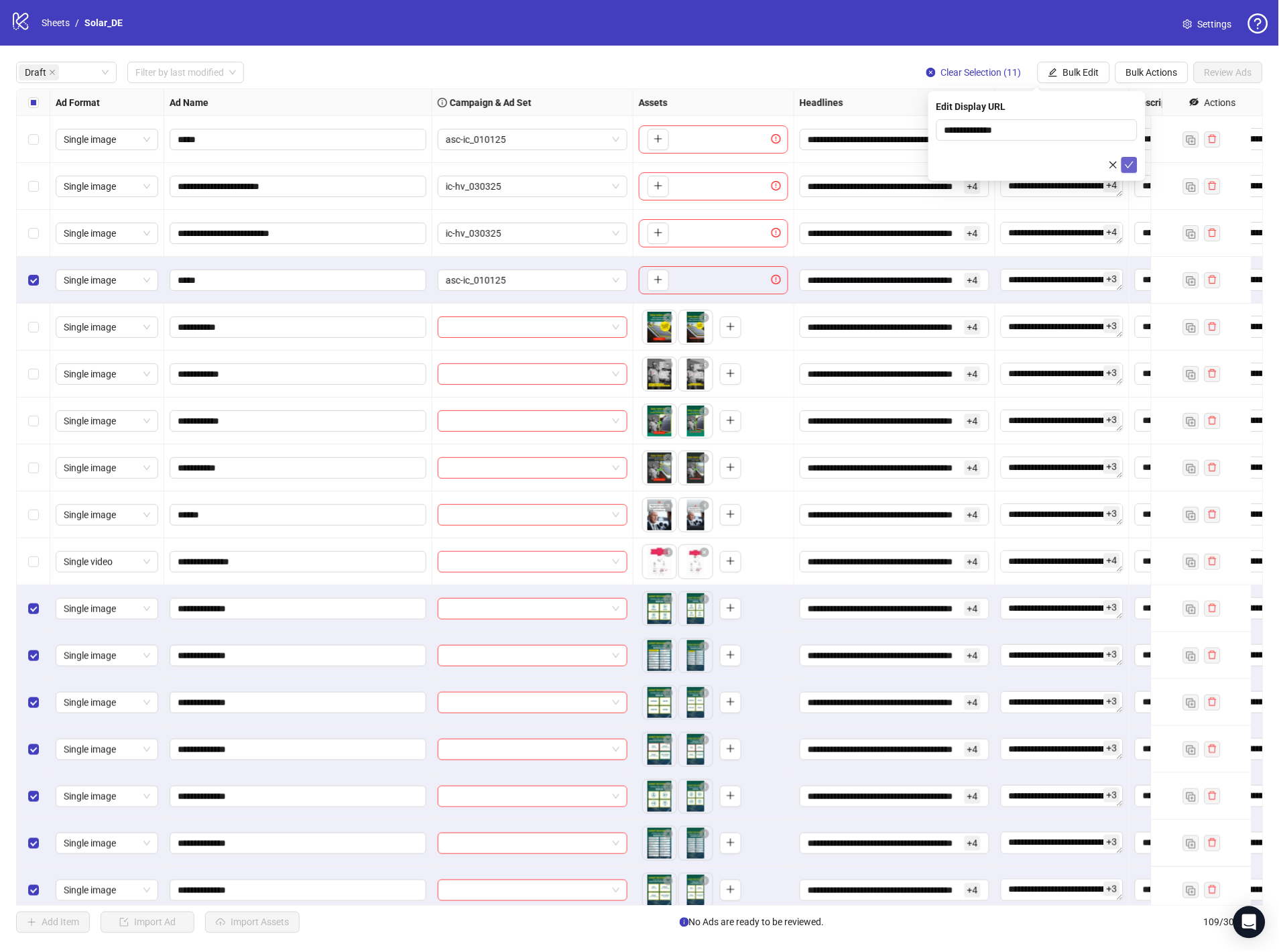 click 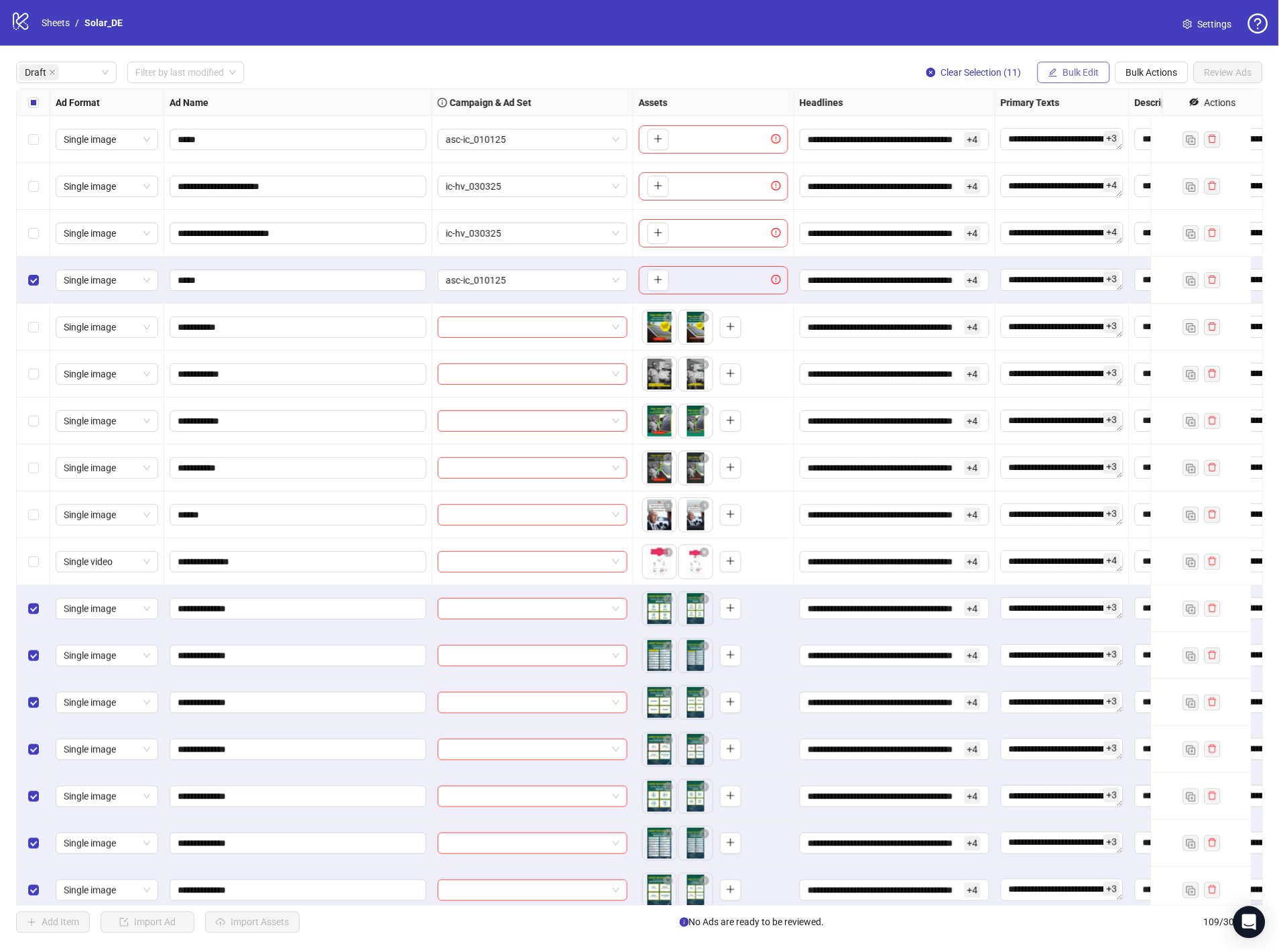 click on "Bulk Edit" at bounding box center (1081, 72) 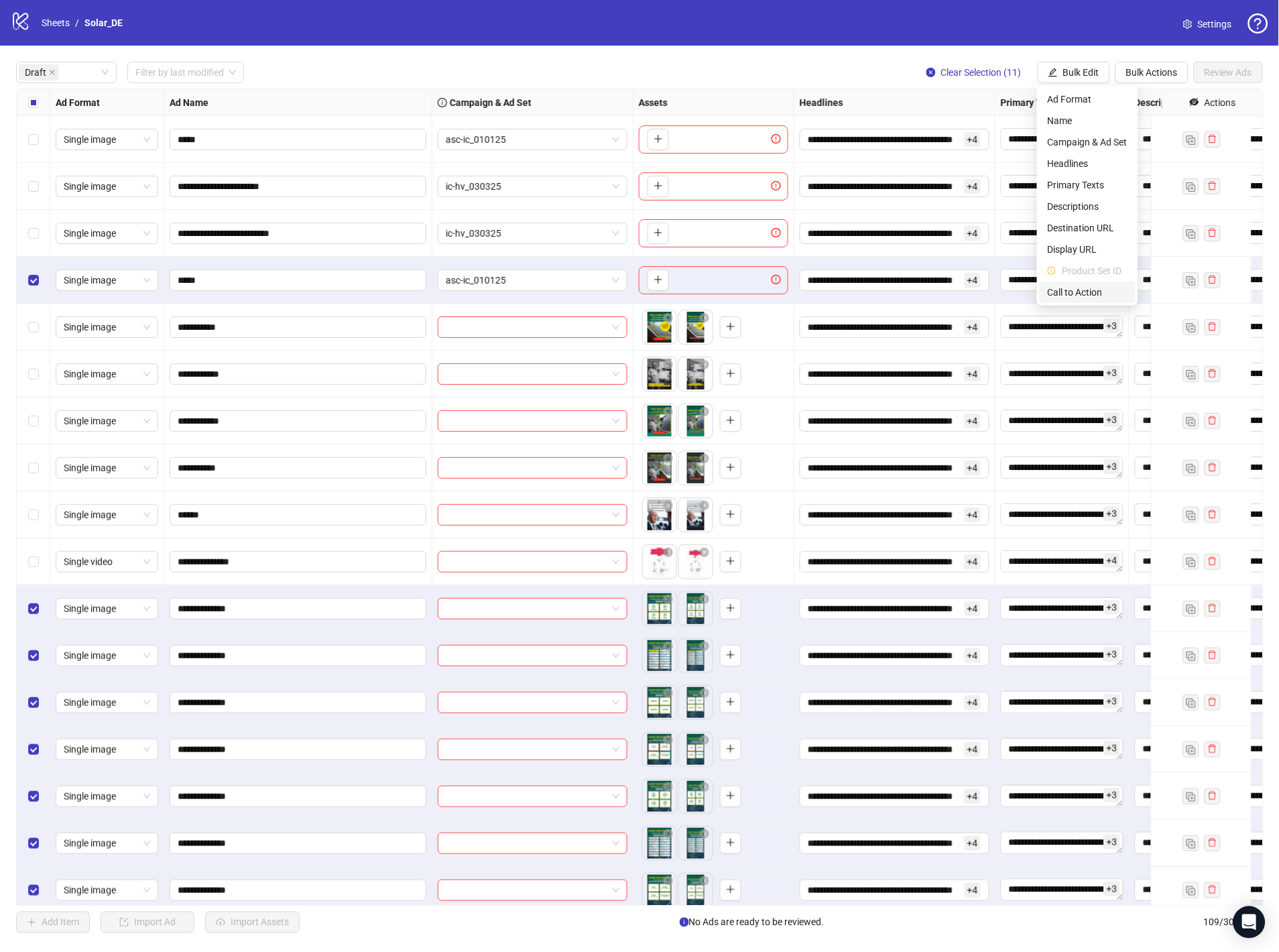 click on "Call to Action" at bounding box center [1087, 292] 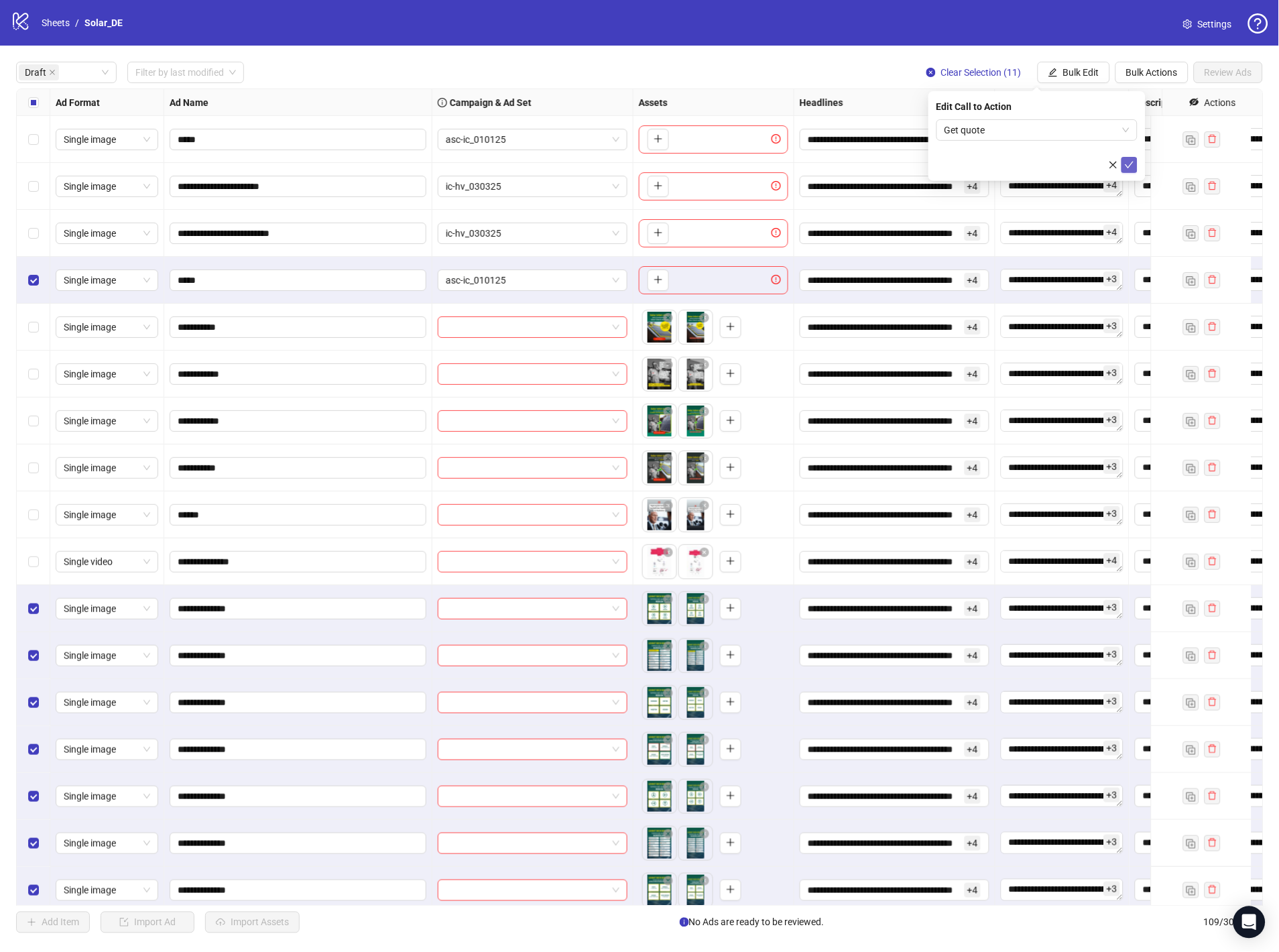 click 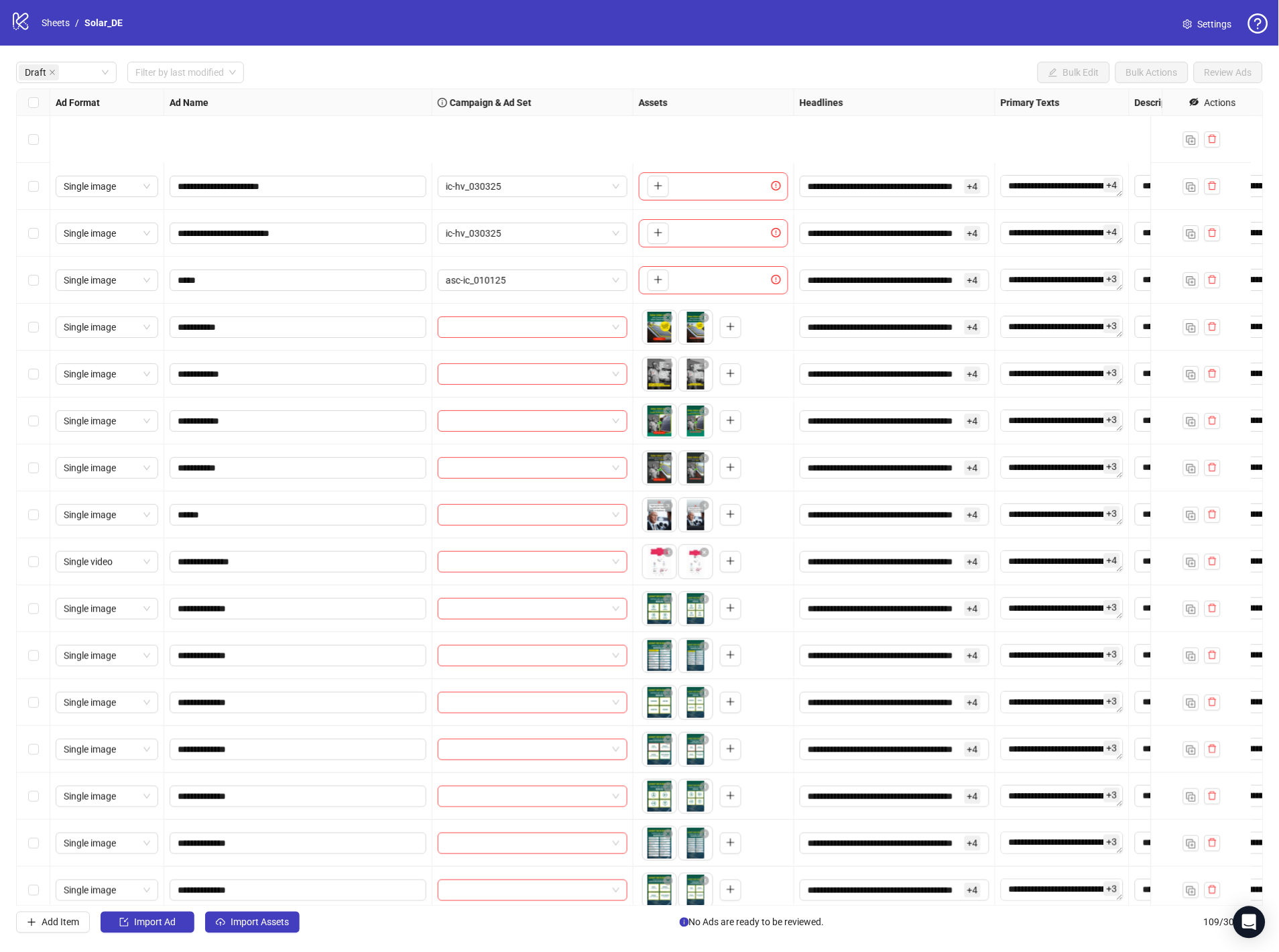 scroll, scrollTop: 149, scrollLeft: 0, axis: vertical 